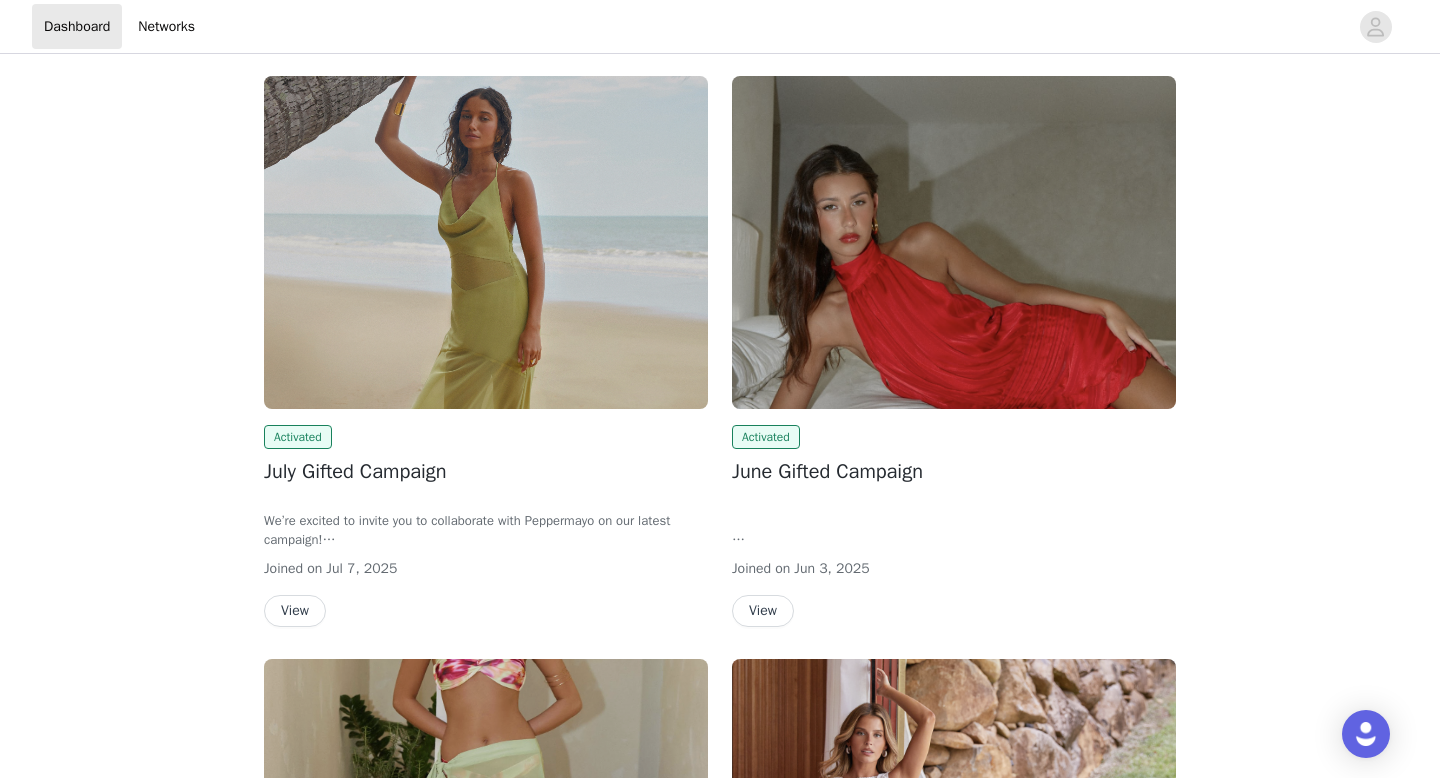 scroll, scrollTop: 0, scrollLeft: 0, axis: both 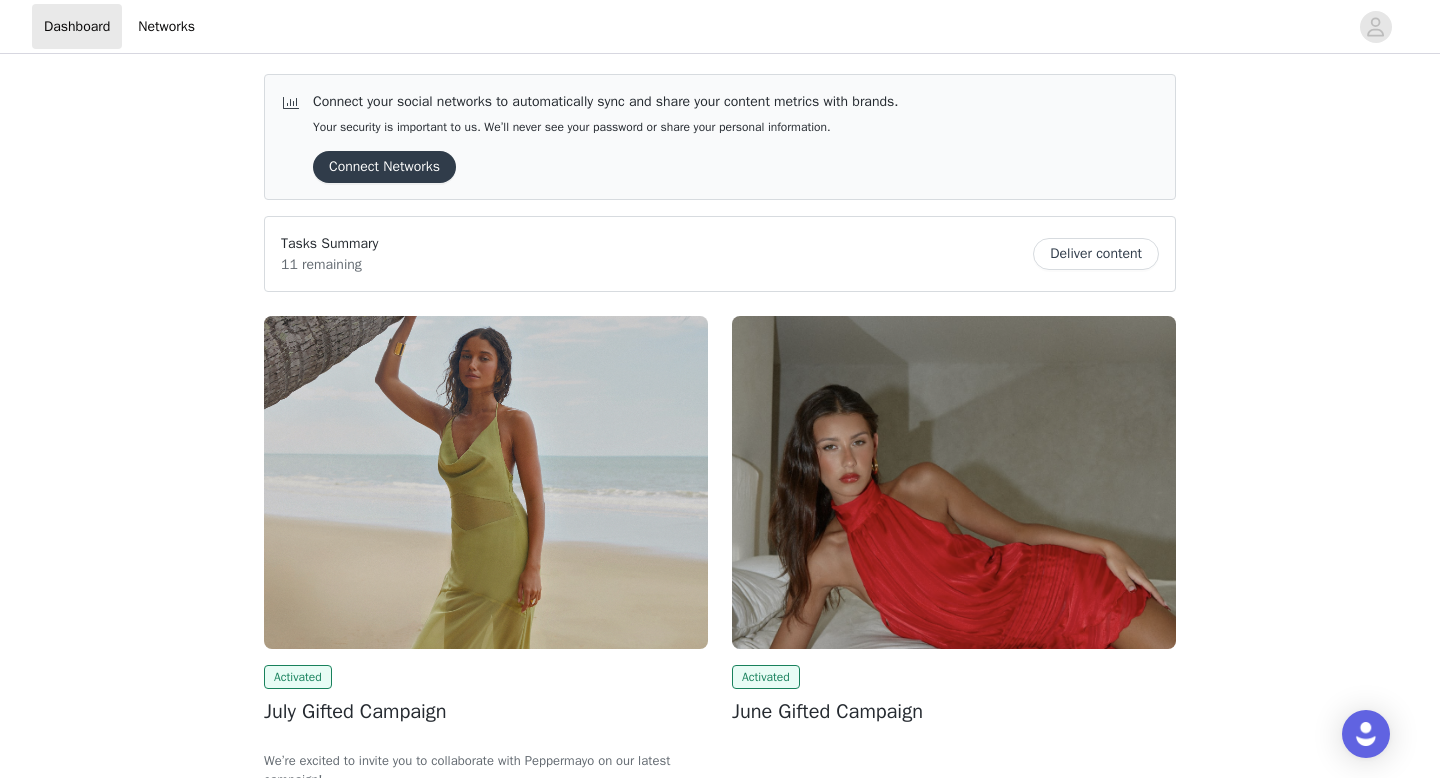 click on "Deliver content" at bounding box center [1096, 254] 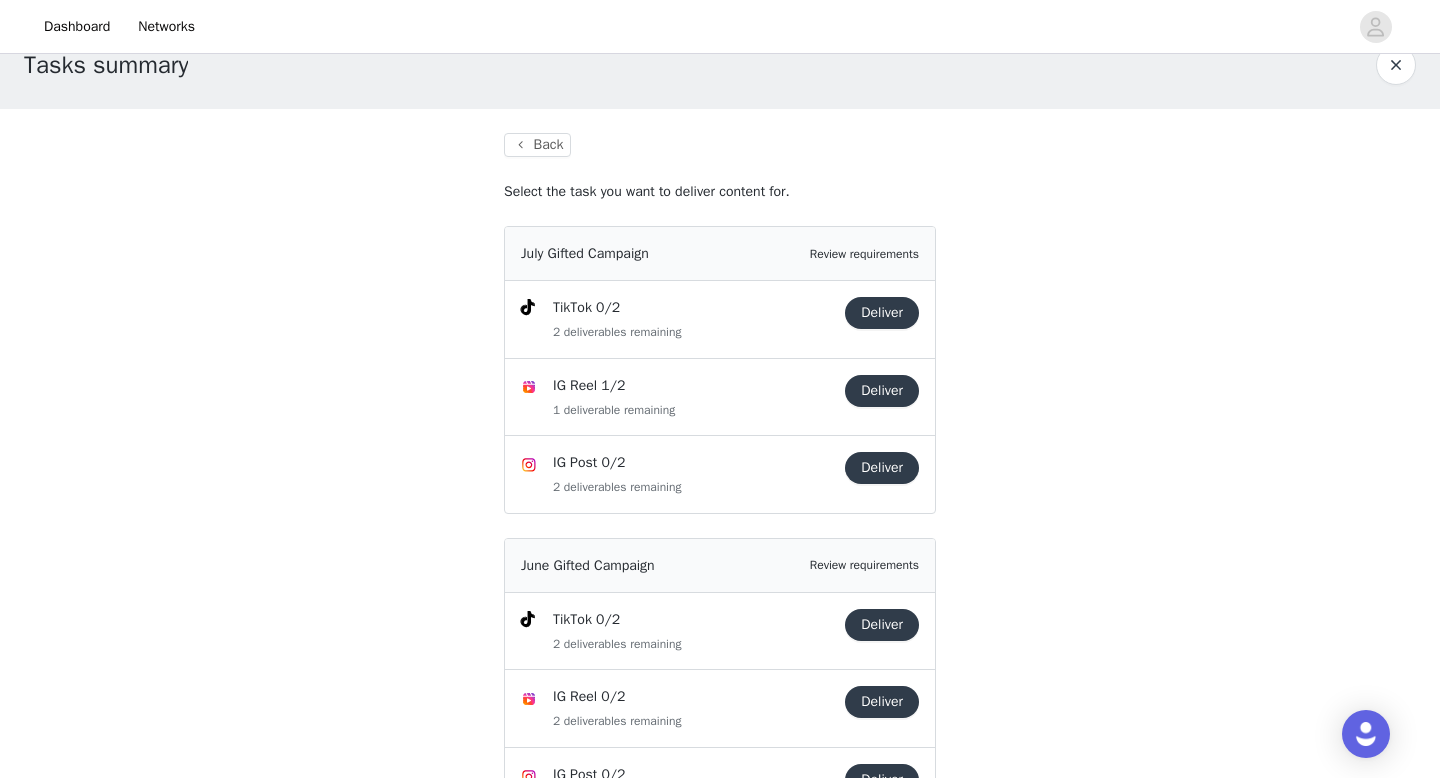 scroll, scrollTop: 0, scrollLeft: 0, axis: both 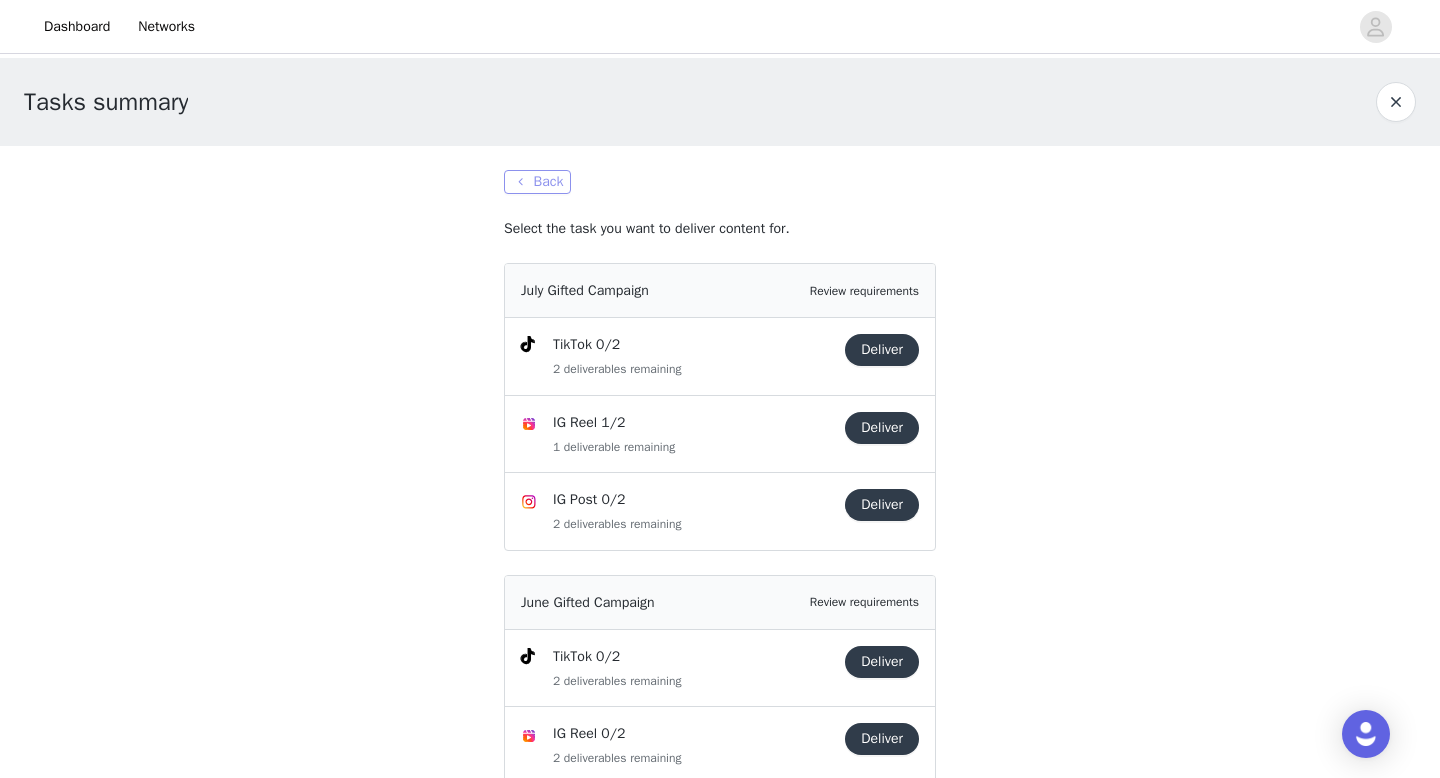 click on "Back" at bounding box center [537, 182] 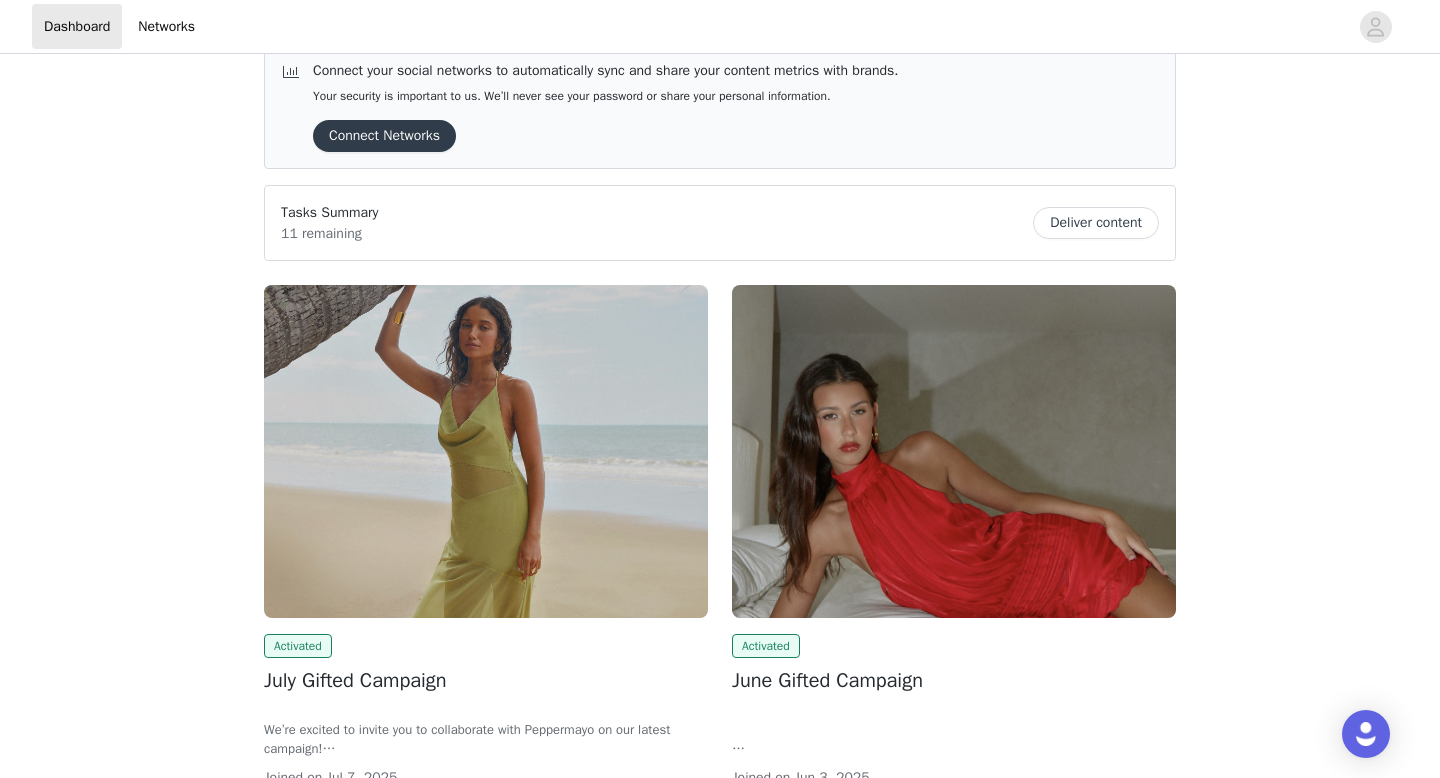 scroll, scrollTop: 0, scrollLeft: 0, axis: both 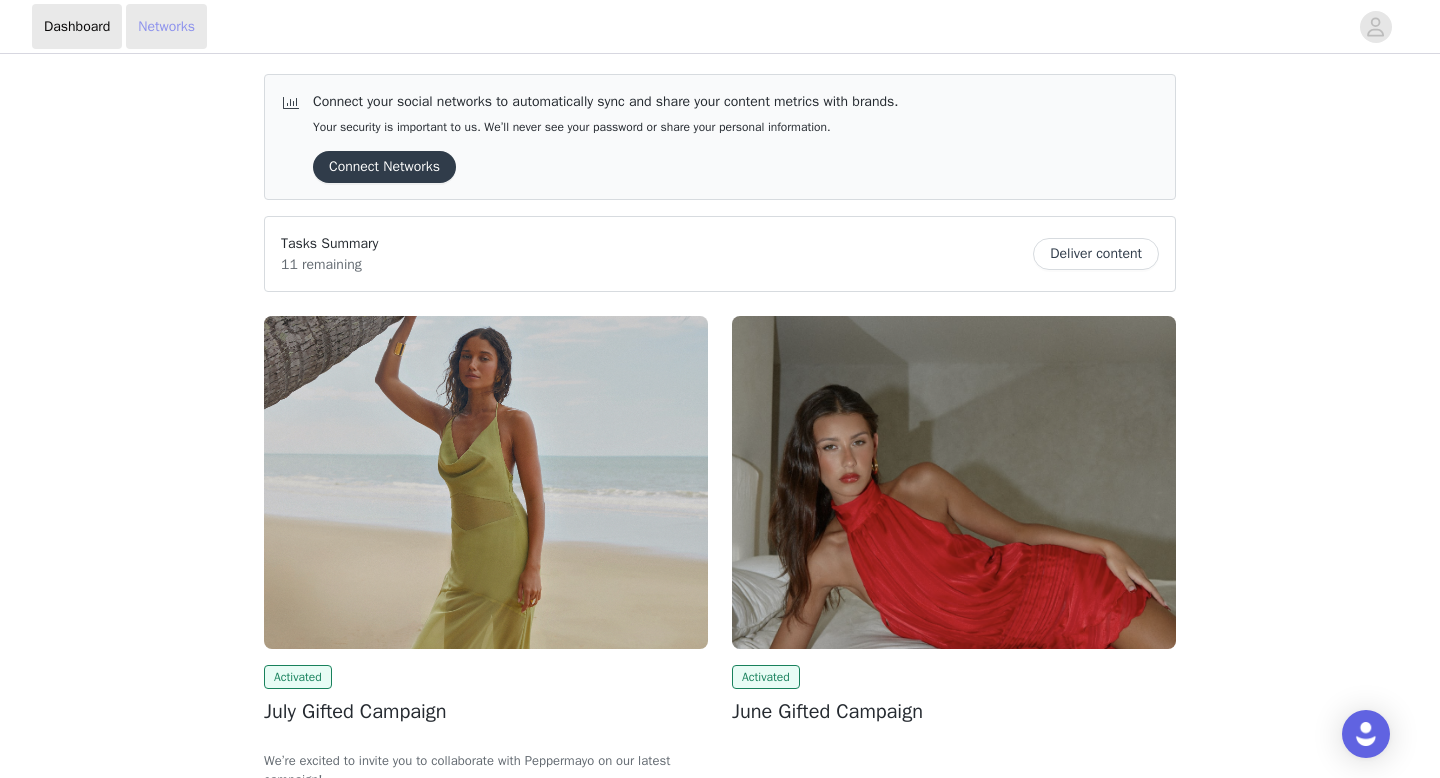 click on "Networks" at bounding box center (166, 26) 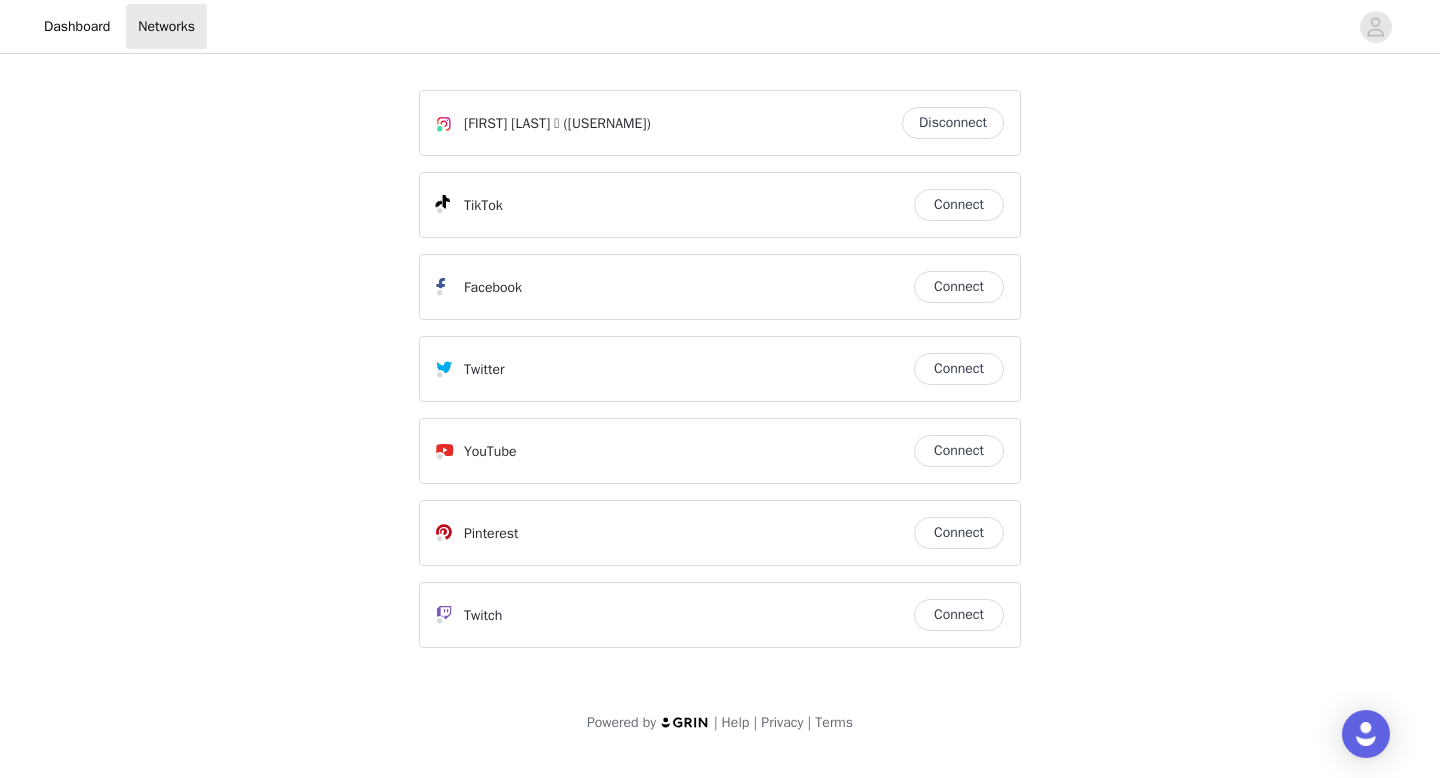 click on "Connect" at bounding box center [959, 205] 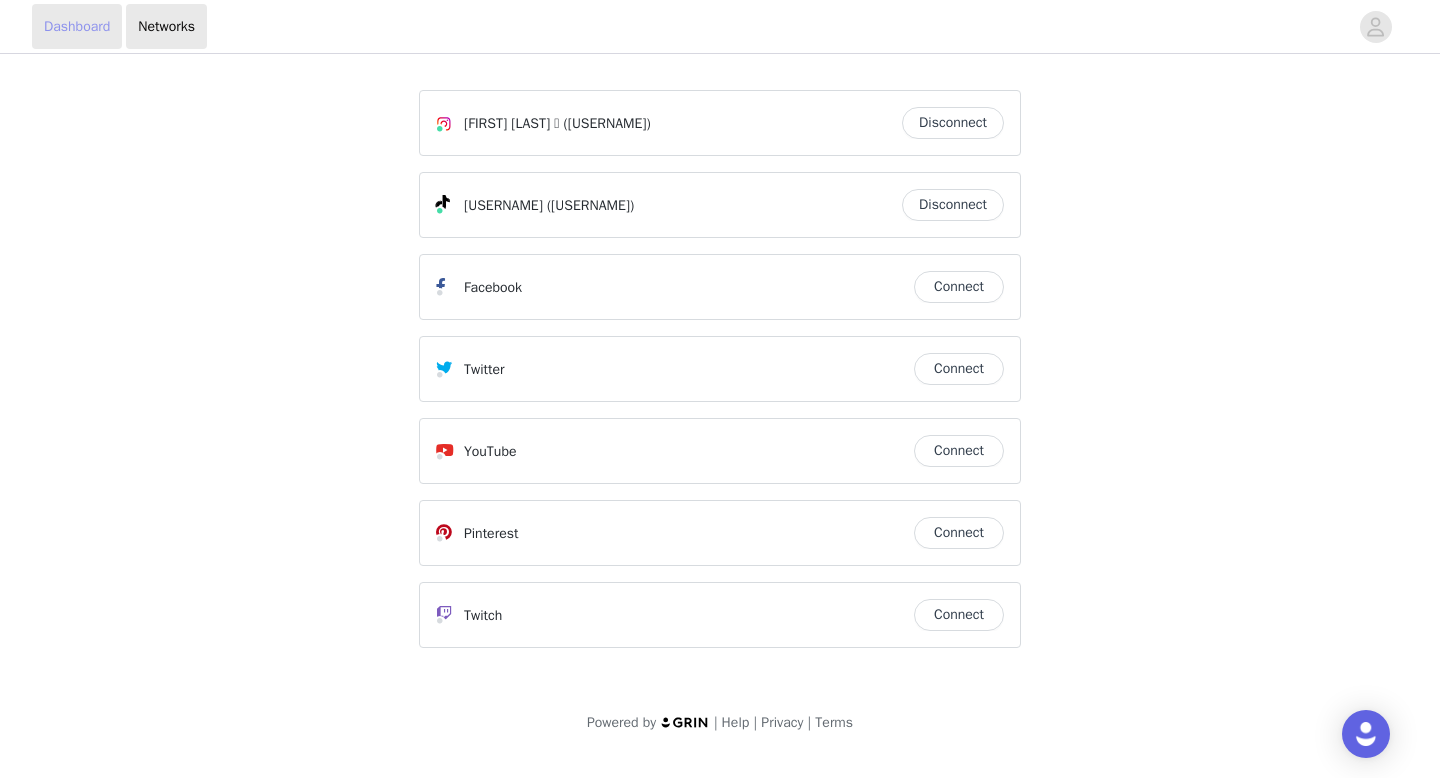 click on "Dashboard" at bounding box center [77, 26] 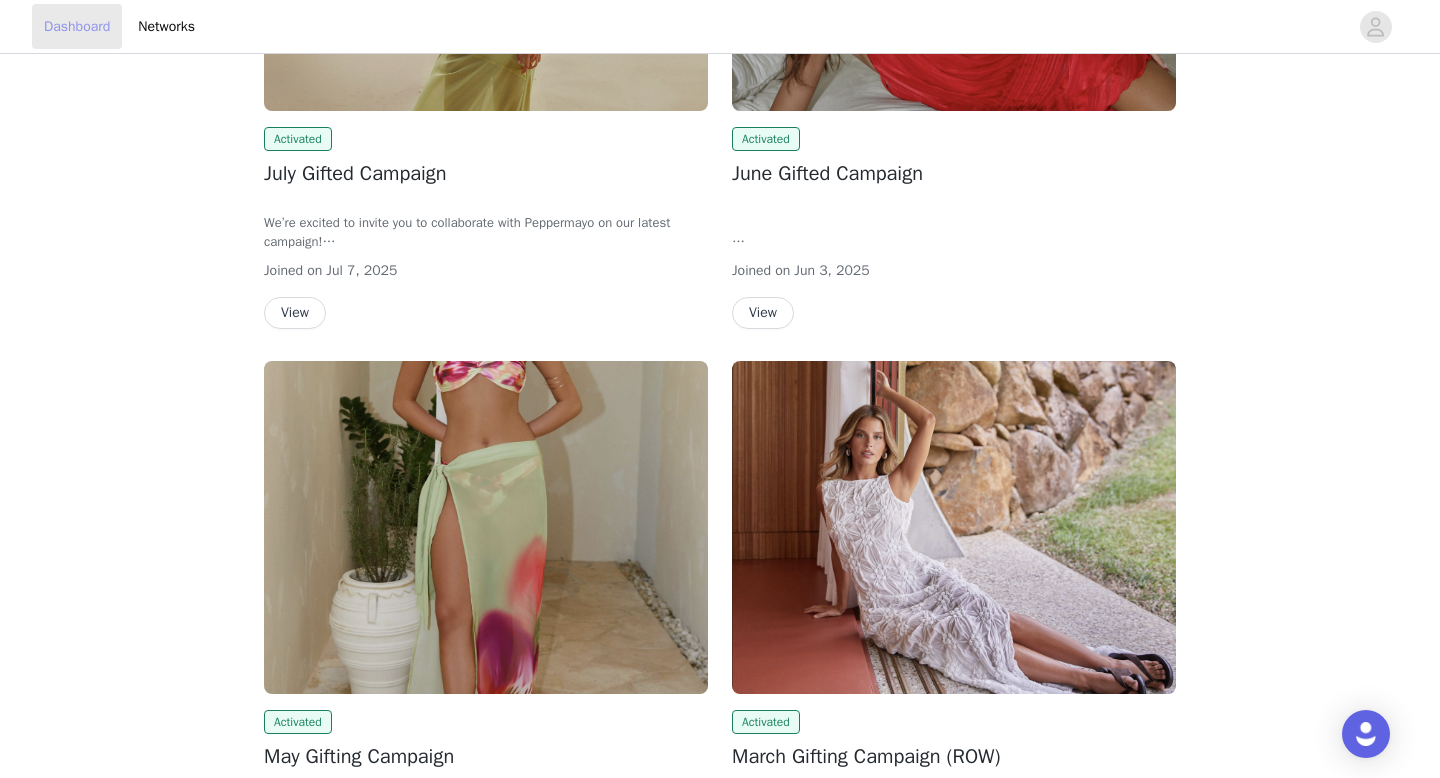 scroll, scrollTop: 426, scrollLeft: 0, axis: vertical 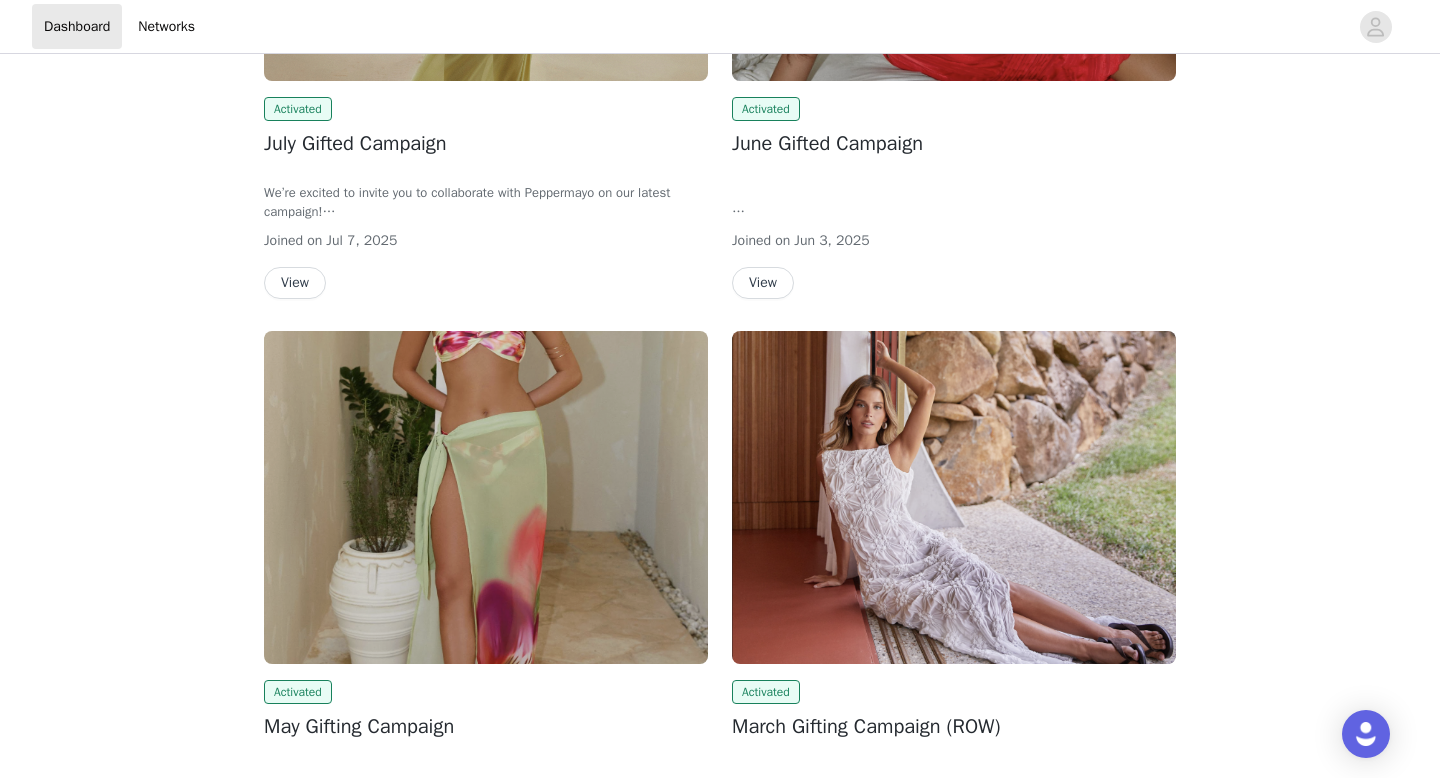 click on "View" at bounding box center (295, 283) 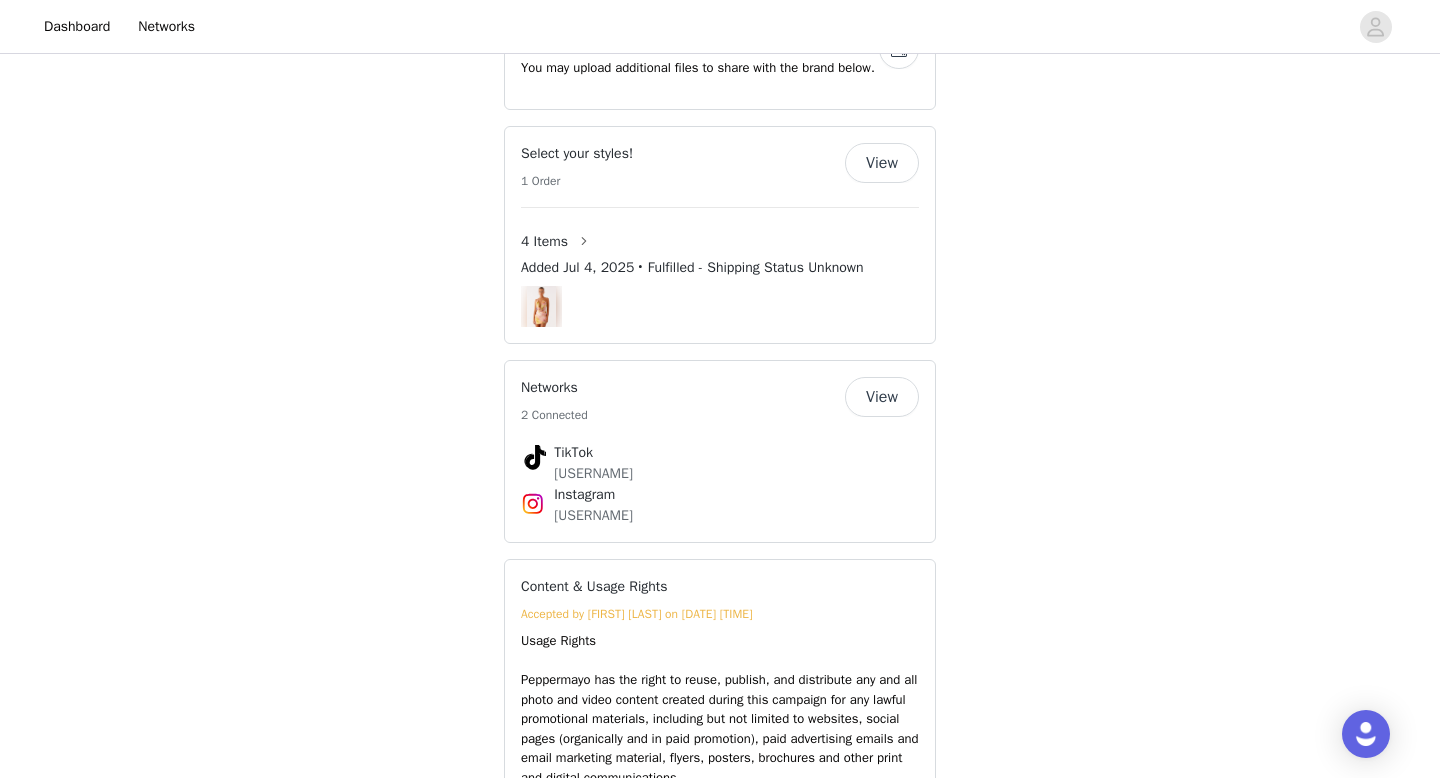 scroll, scrollTop: 1479, scrollLeft: 0, axis: vertical 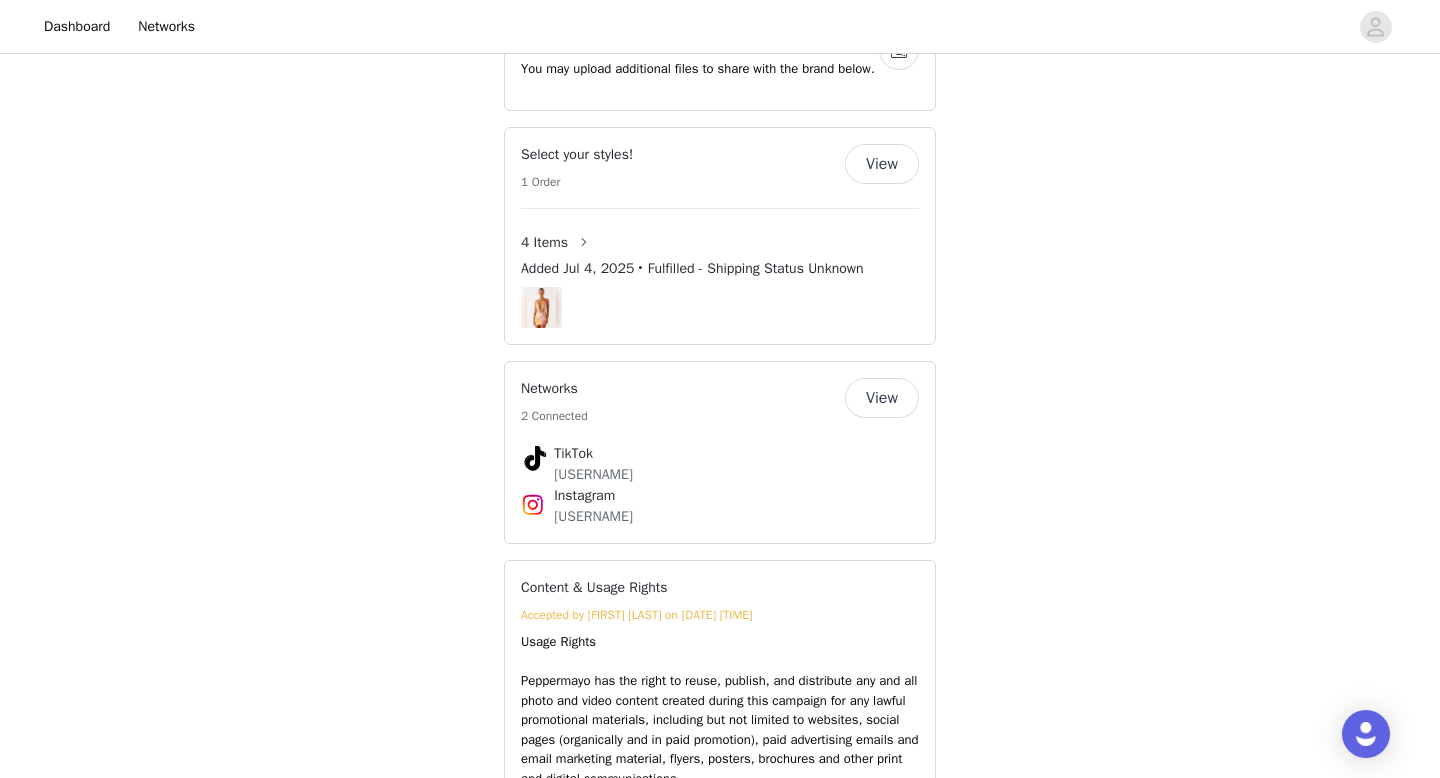 click on "View" at bounding box center (882, 398) 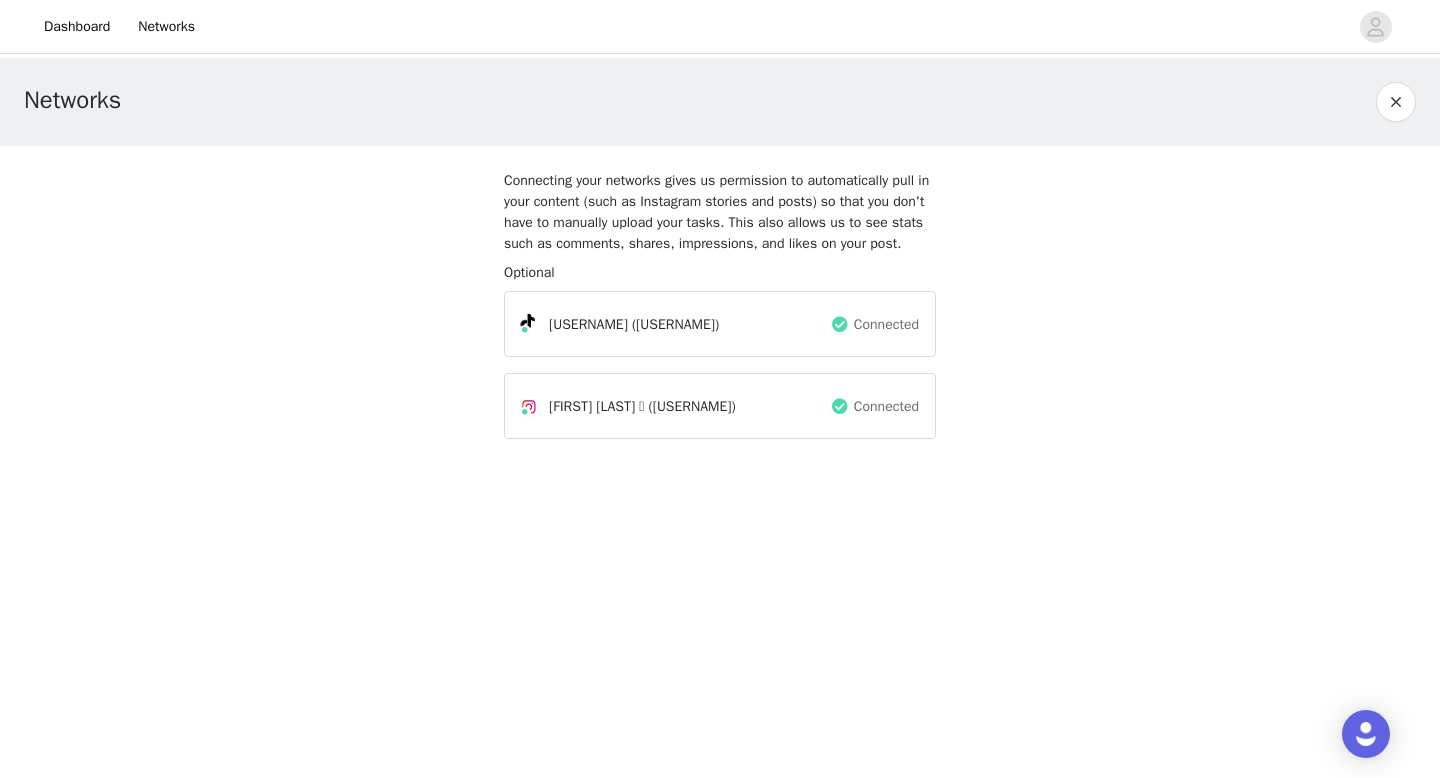 click at bounding box center [1396, 102] 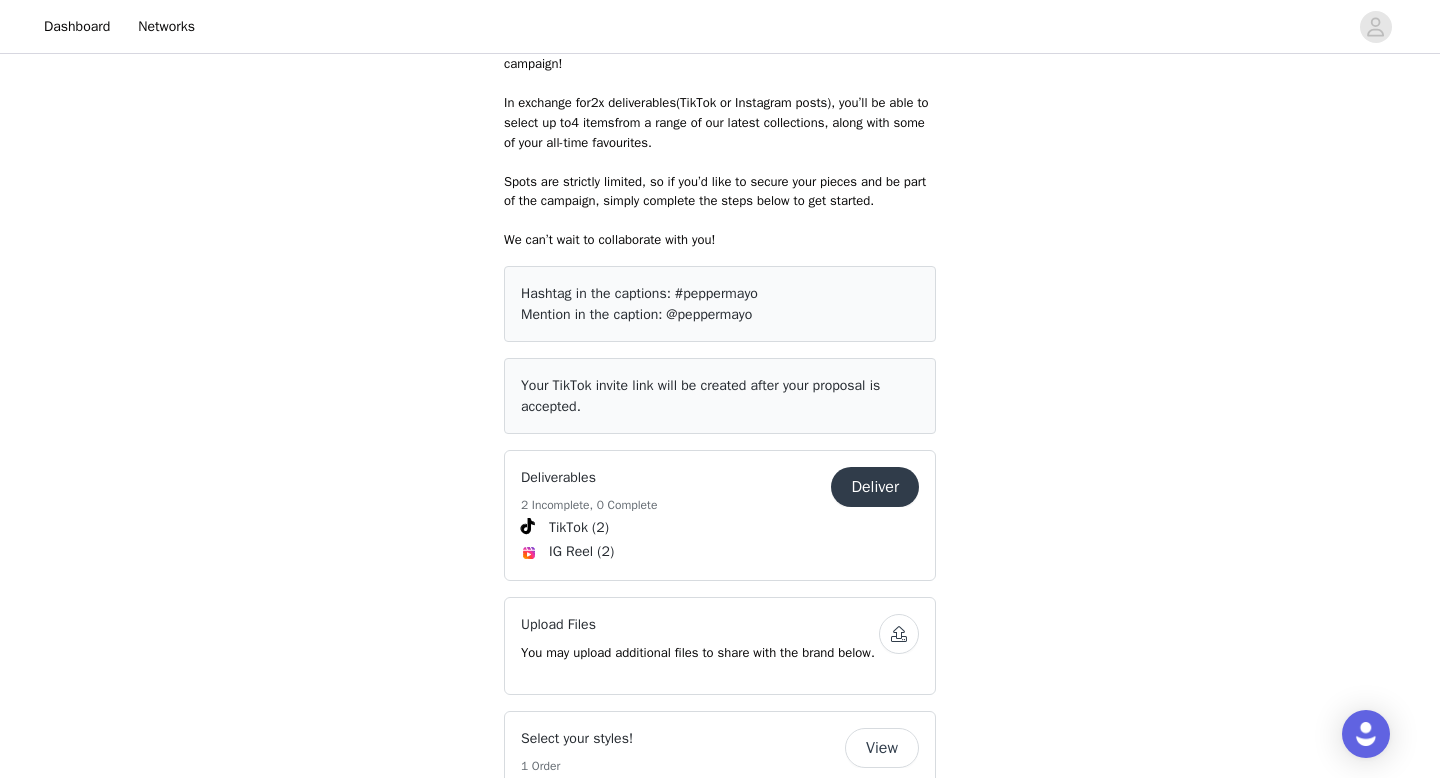 scroll, scrollTop: 902, scrollLeft: 0, axis: vertical 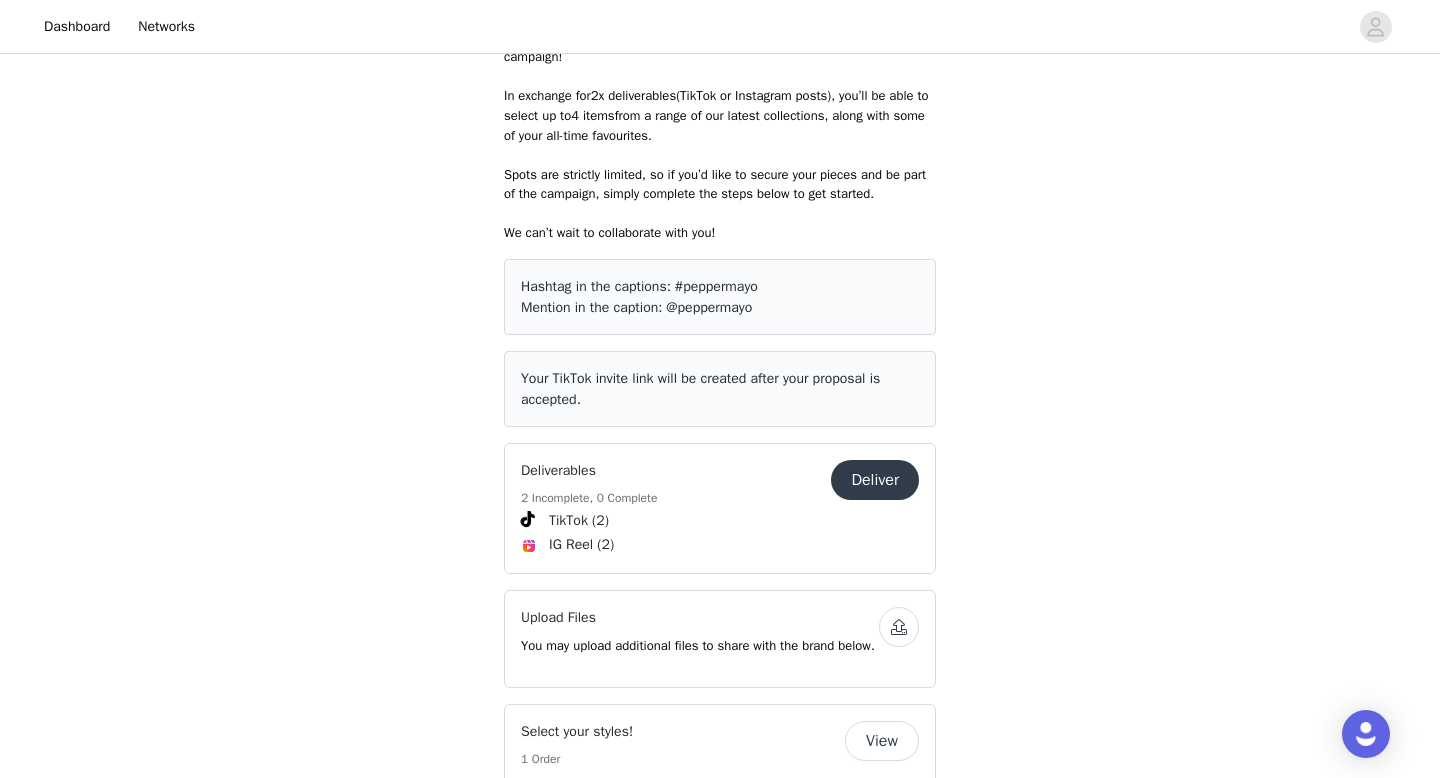 click on "Deliverables   2 Incomplete, 0 Complete         Deliver       TikTok (2)     IG Reel (2)" at bounding box center (720, 508) 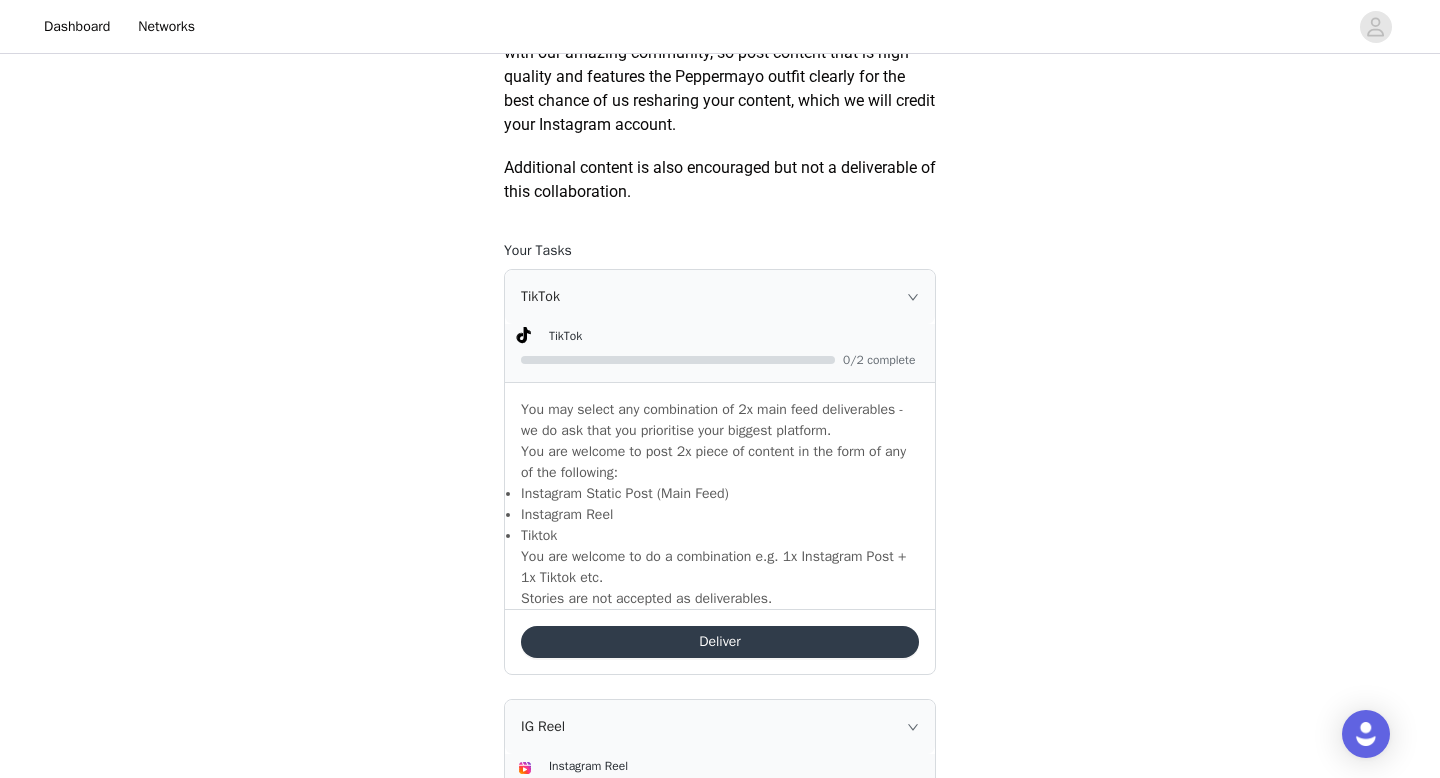 scroll, scrollTop: 1254, scrollLeft: 0, axis: vertical 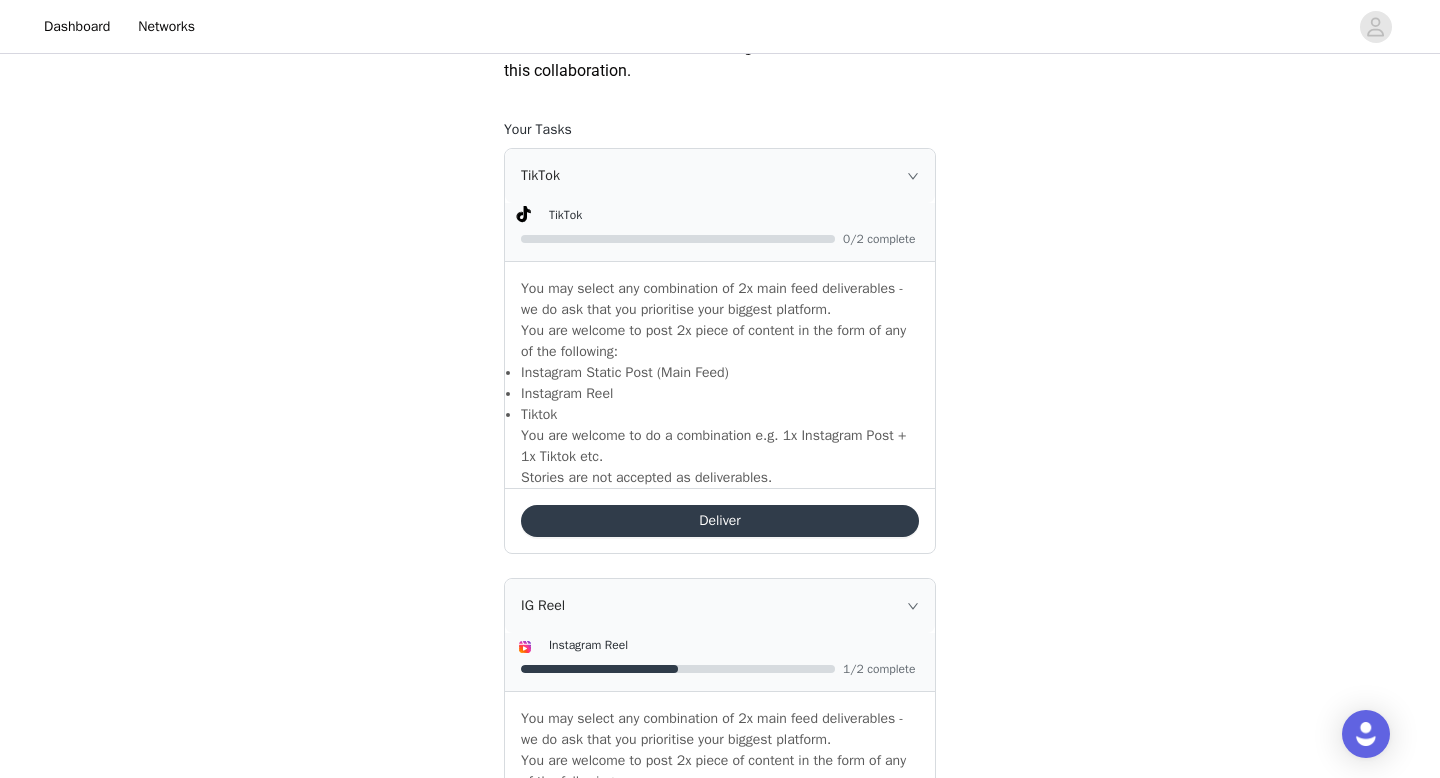 click on "Deliver" at bounding box center [720, 521] 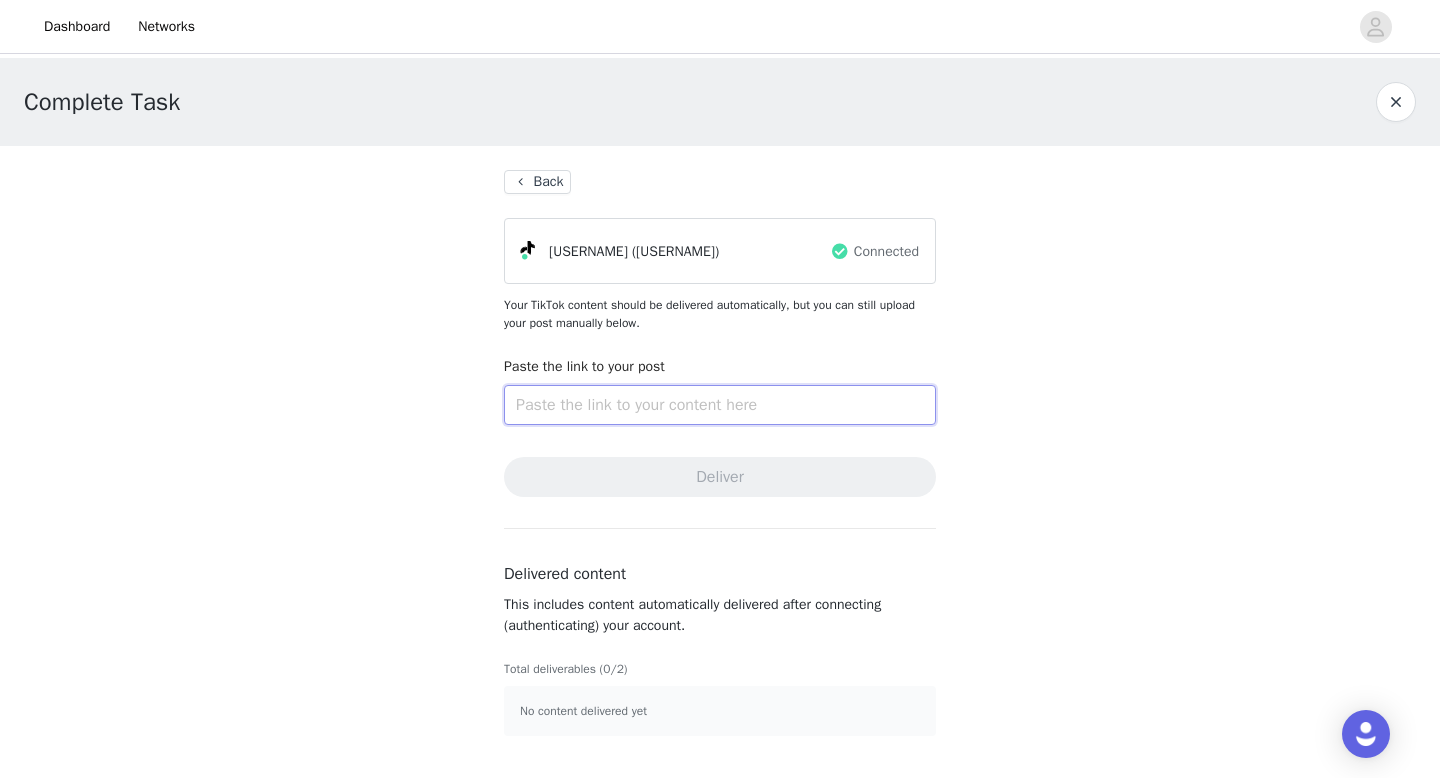 click at bounding box center [720, 405] 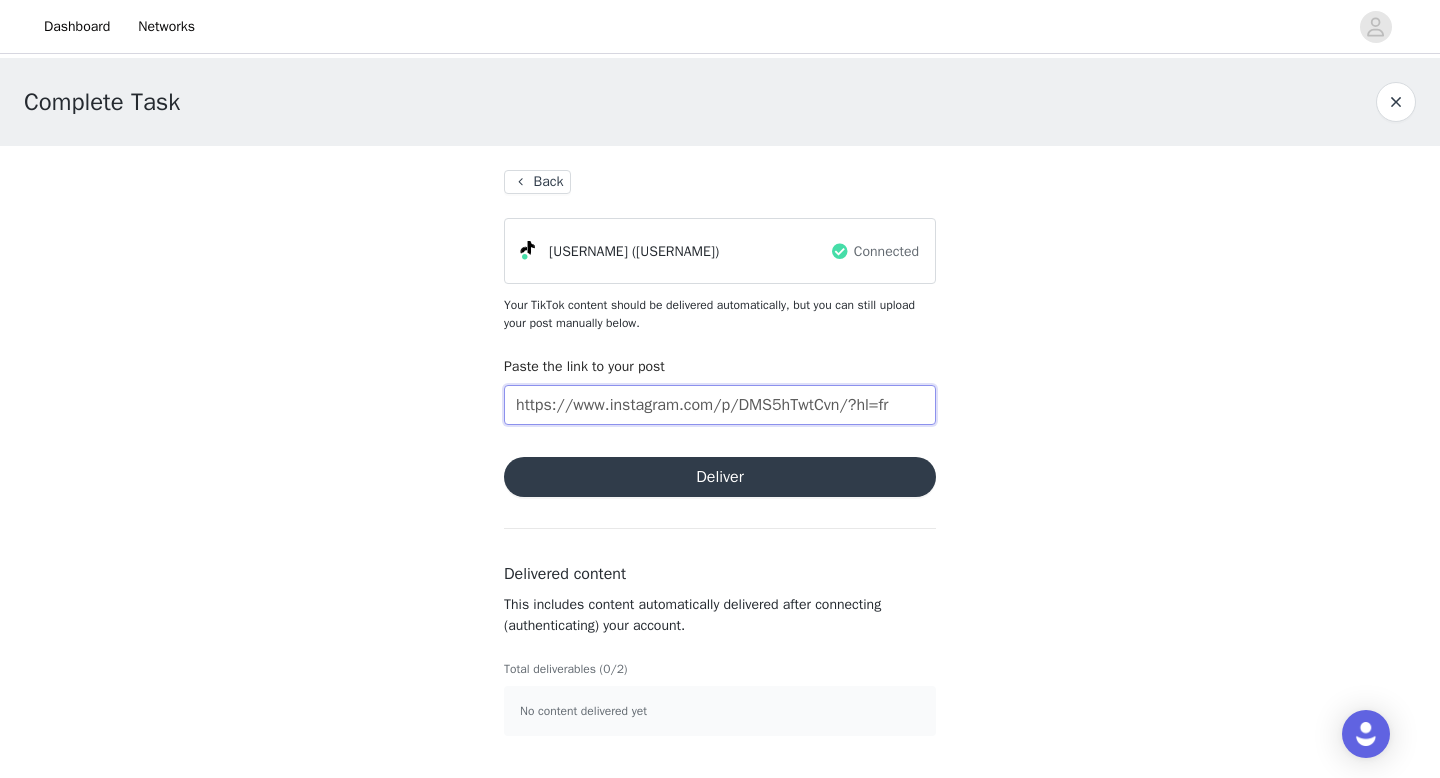 type on "https://www.instagram.com/p/DMS5hTwtCvn/?hl=fr" 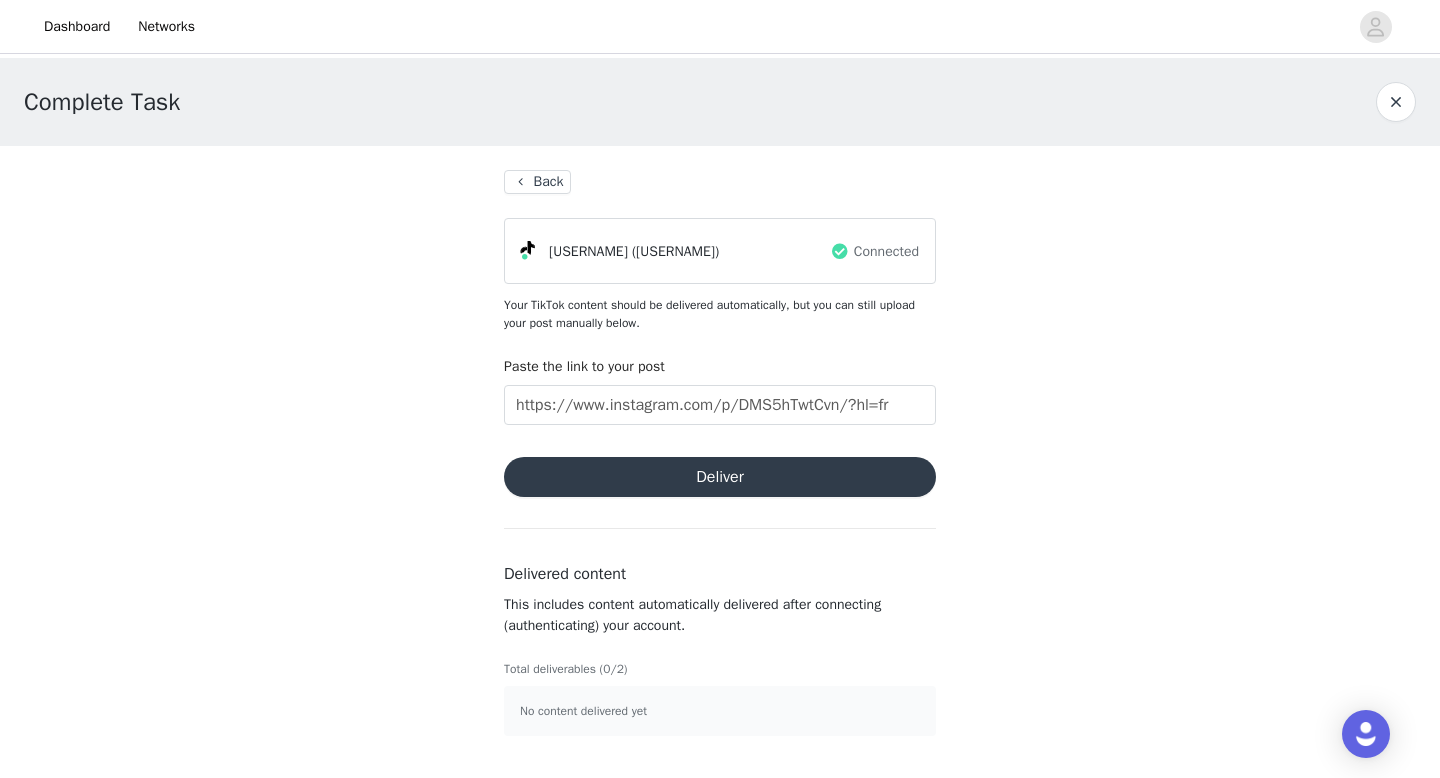 click on "Deliver" at bounding box center [720, 477] 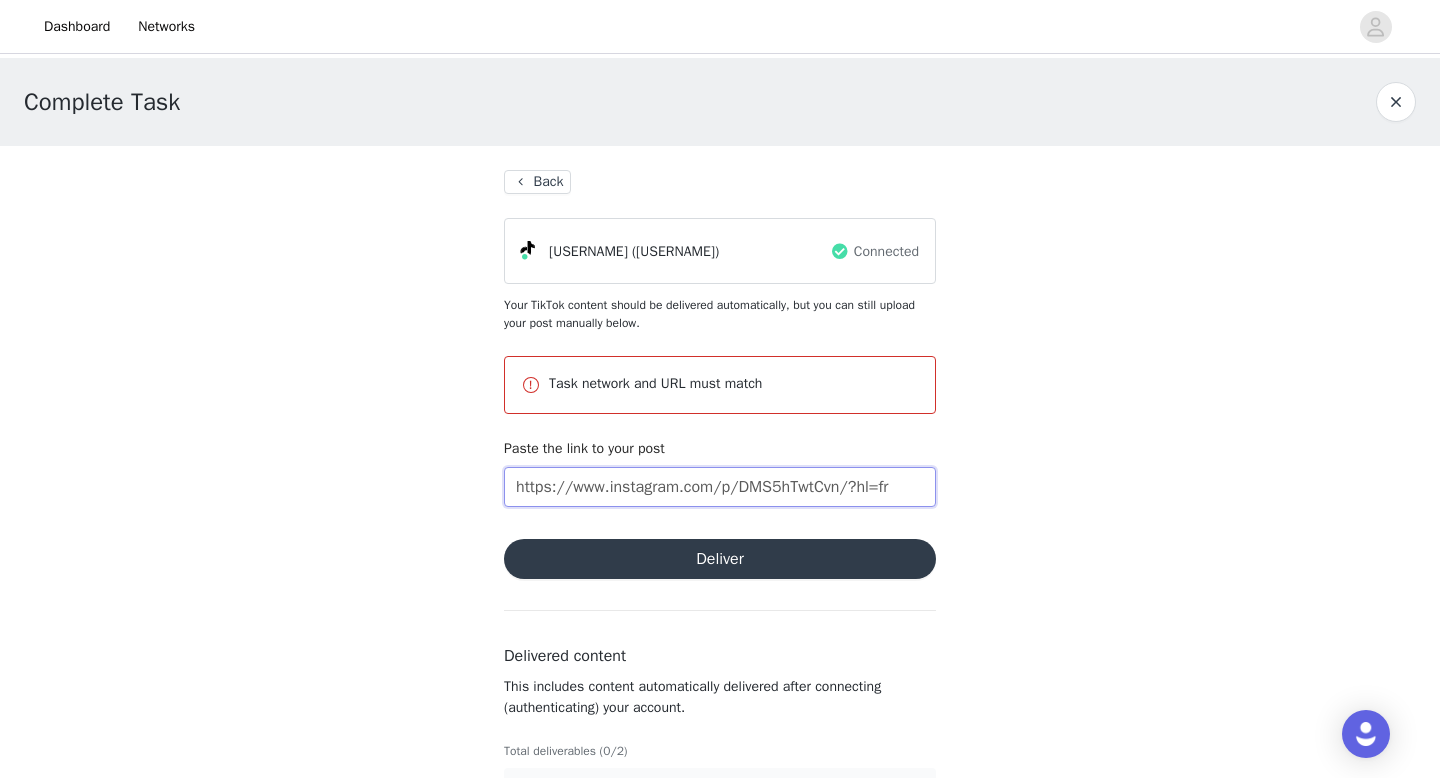 click on "https://www.instagram.com/p/DMS5hTwtCvn/?hl=fr" at bounding box center [720, 487] 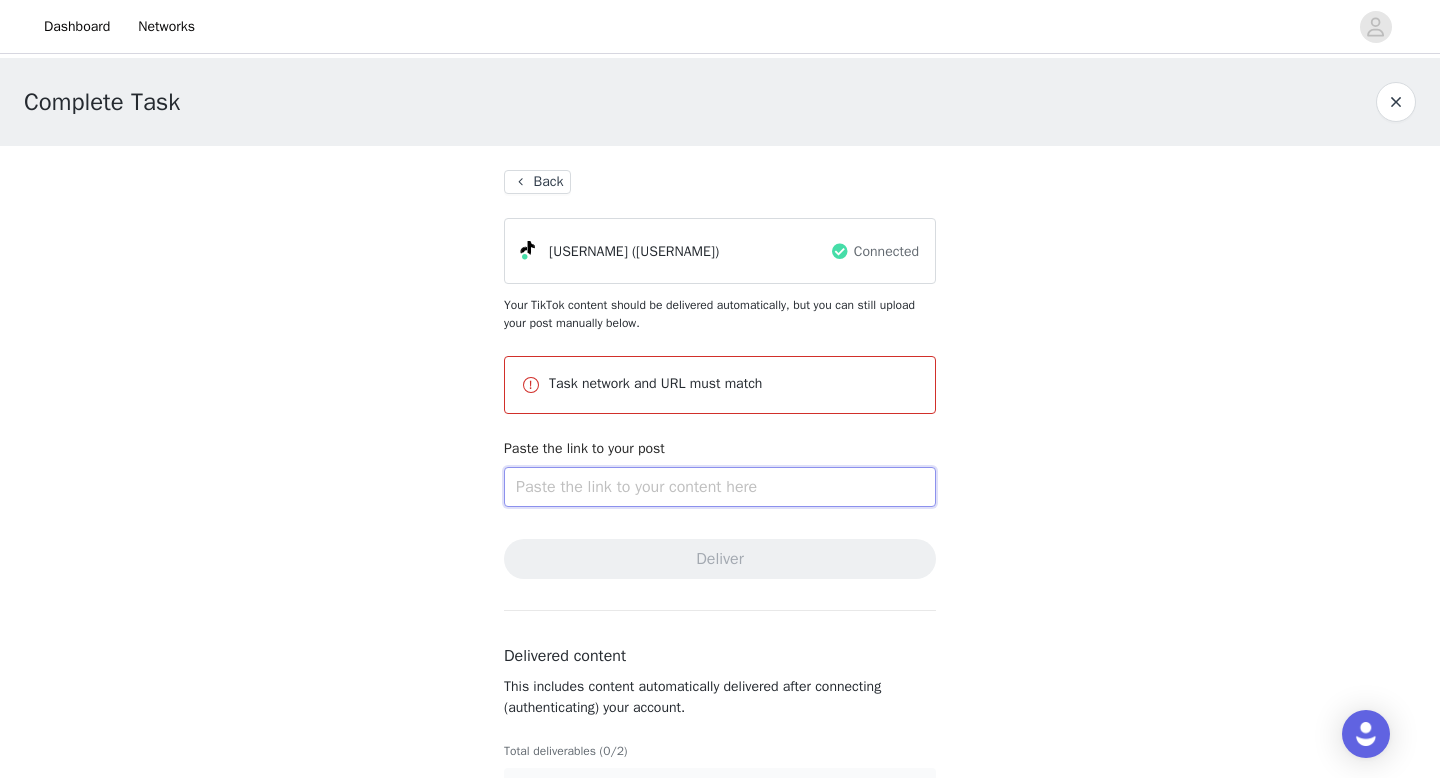 click at bounding box center (720, 487) 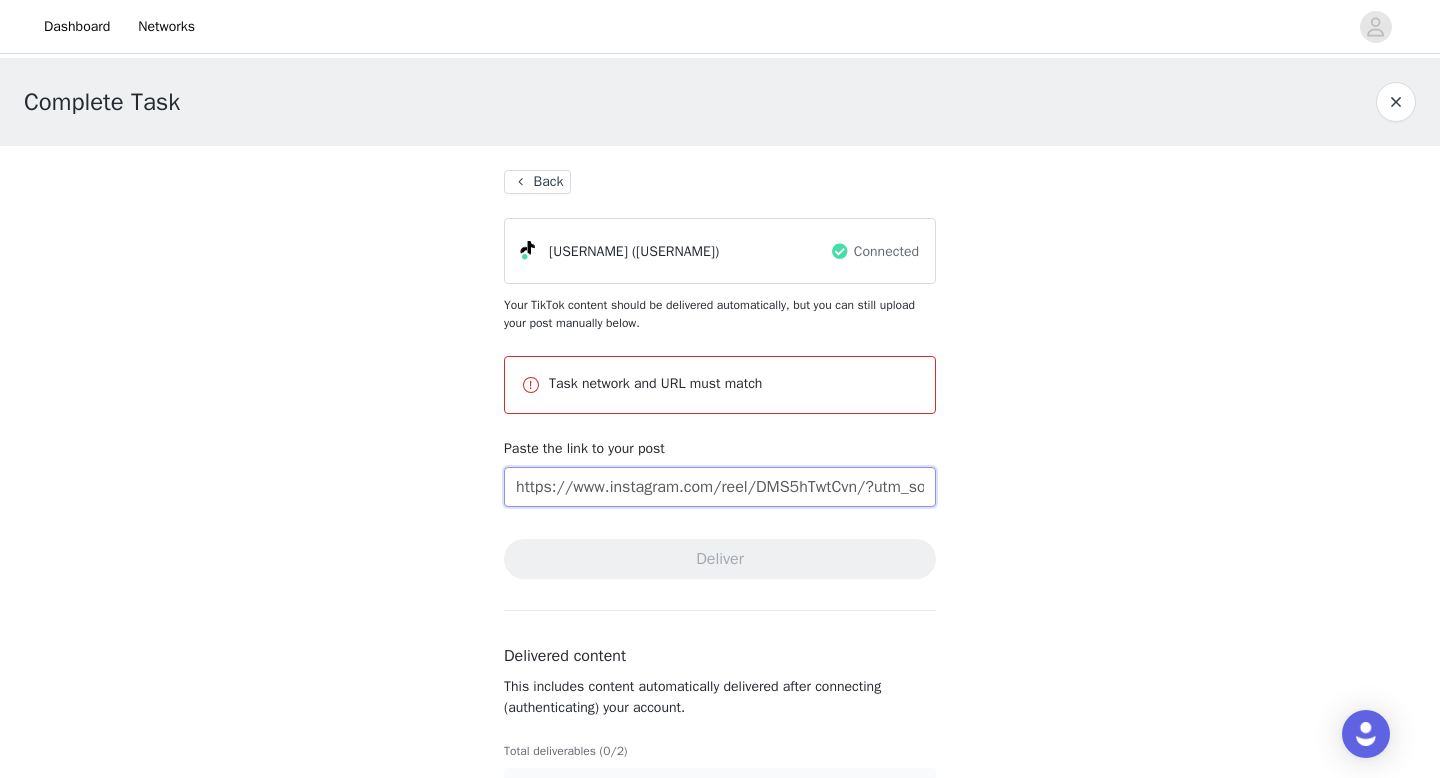 scroll, scrollTop: 0, scrollLeft: 372, axis: horizontal 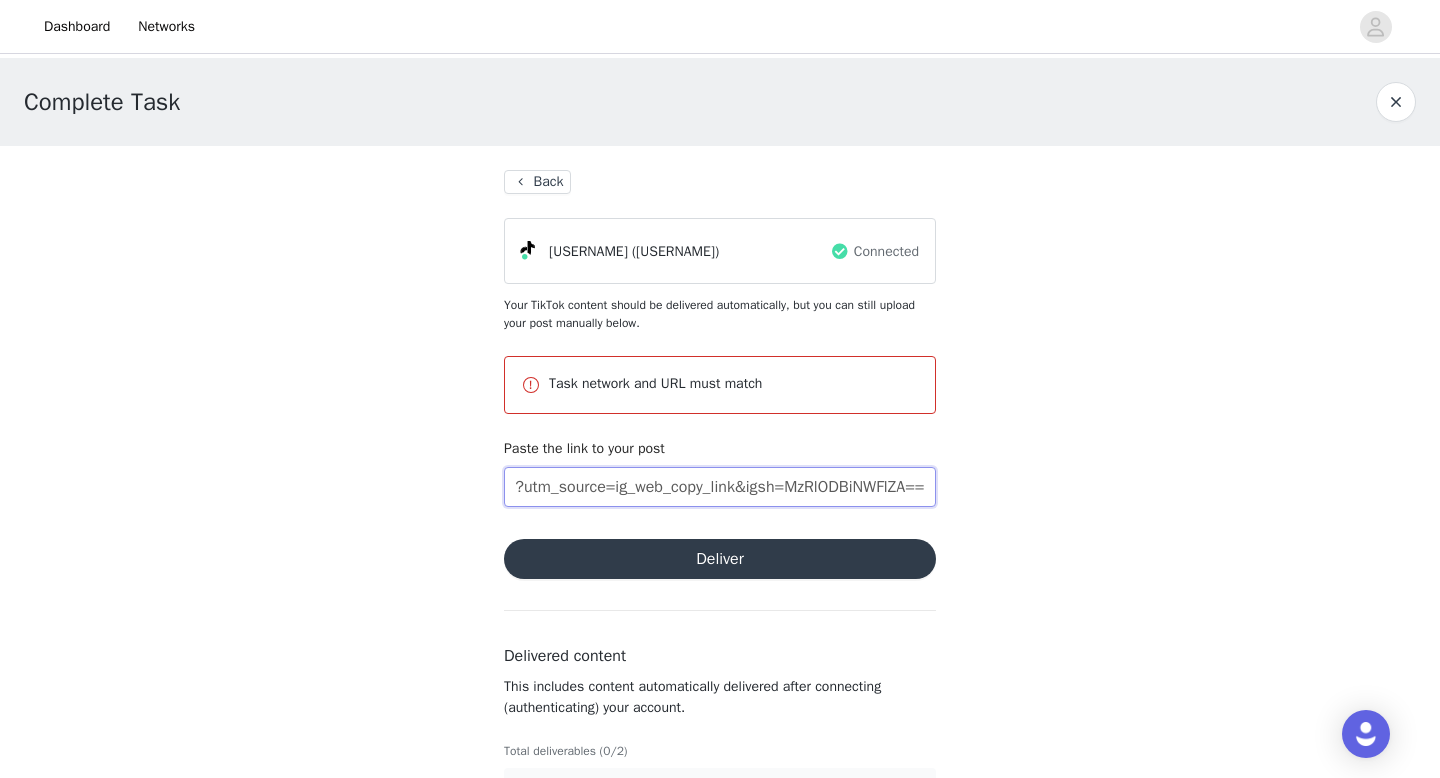 type on "https://www.instagram.com/reel/DMS5hTwtCvn/?utm_source=ig_web_copy_link&igsh=MzRlODBiNWFlZA==" 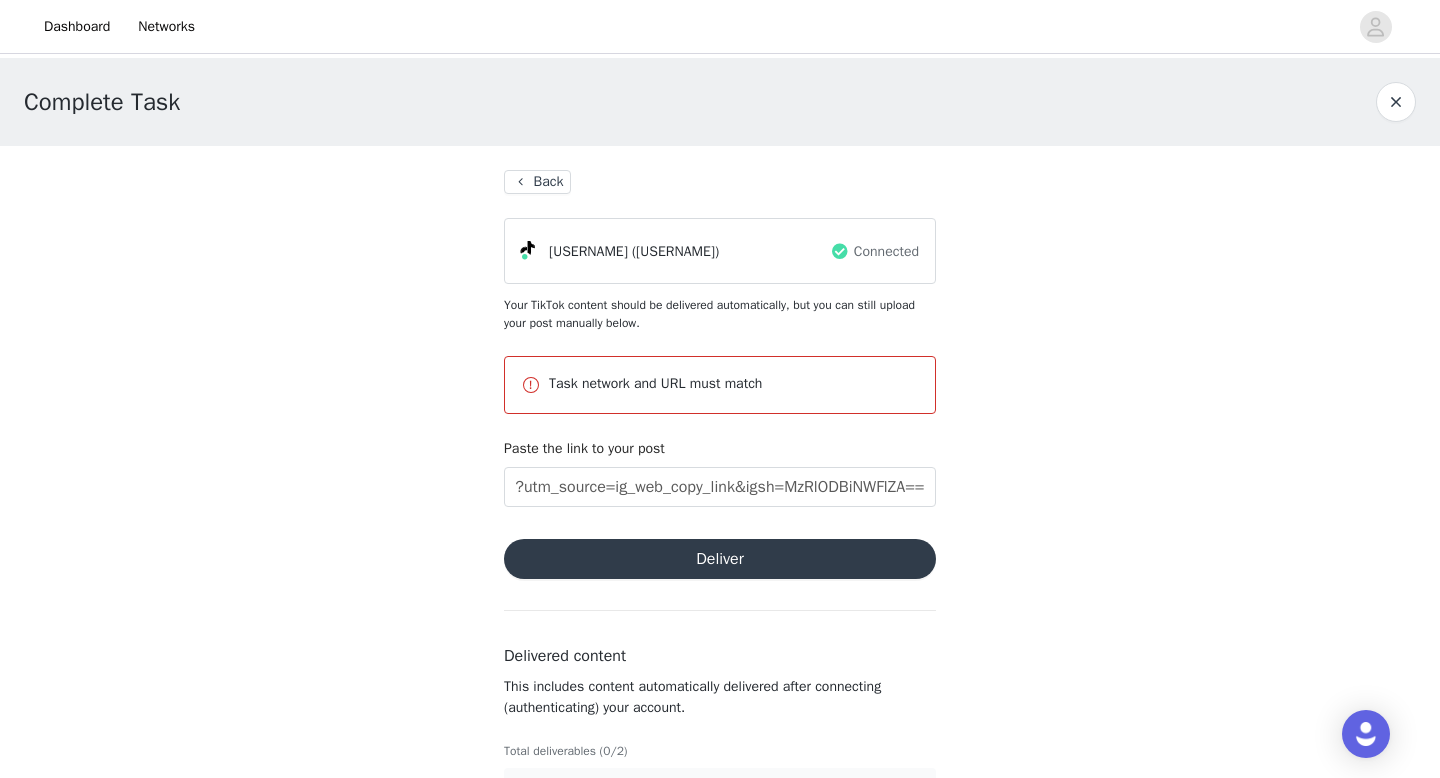 scroll, scrollTop: 0, scrollLeft: 0, axis: both 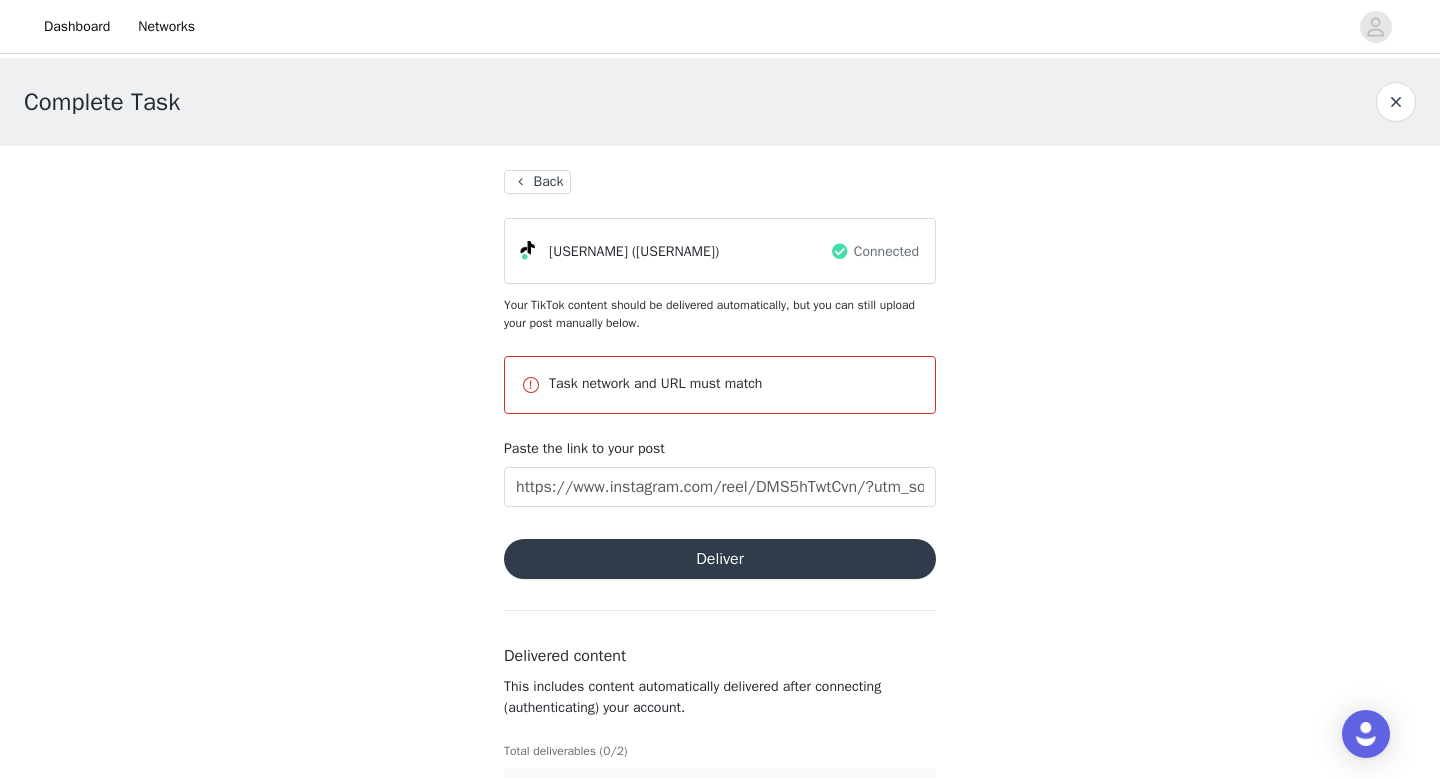click on "Deliver" at bounding box center (720, 559) 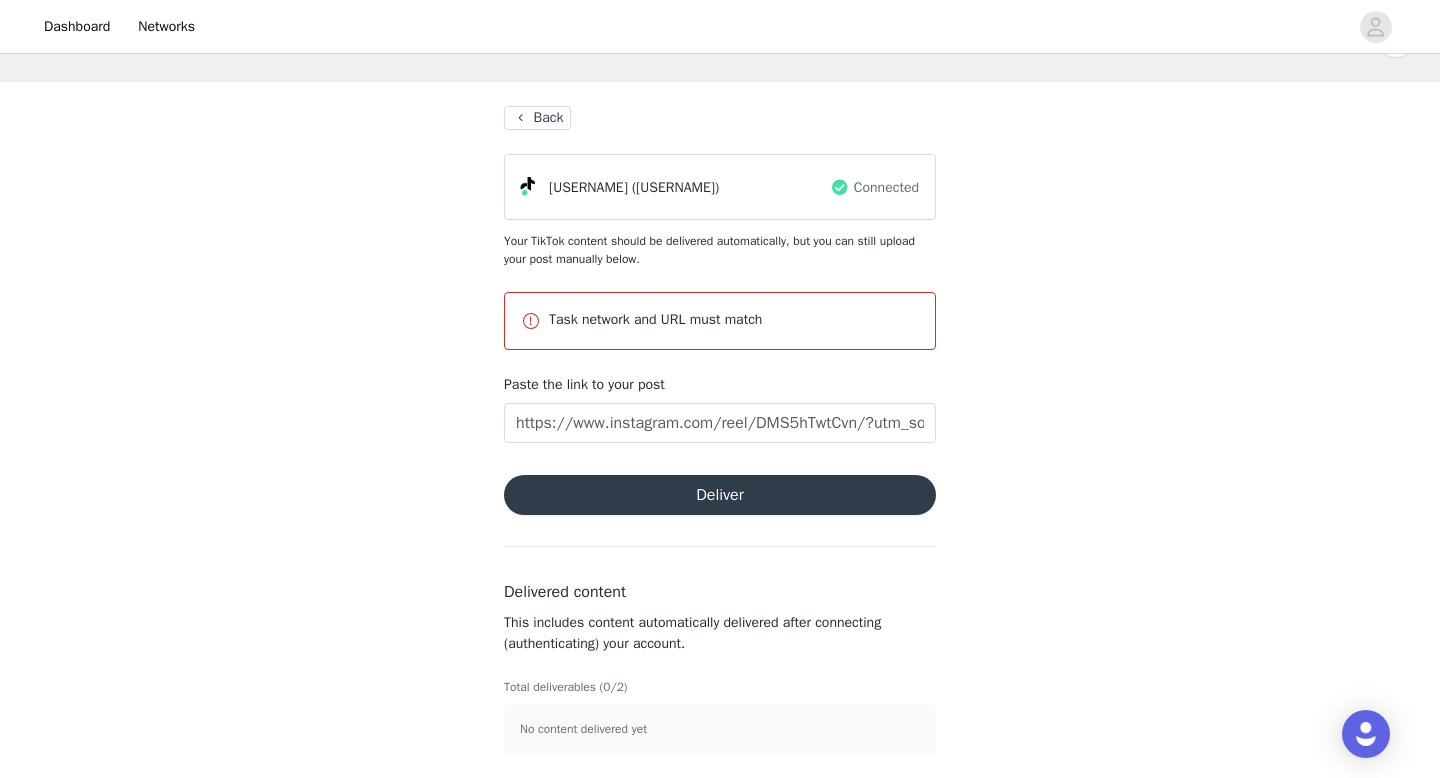 click on "No content delivered yet" at bounding box center [720, 729] 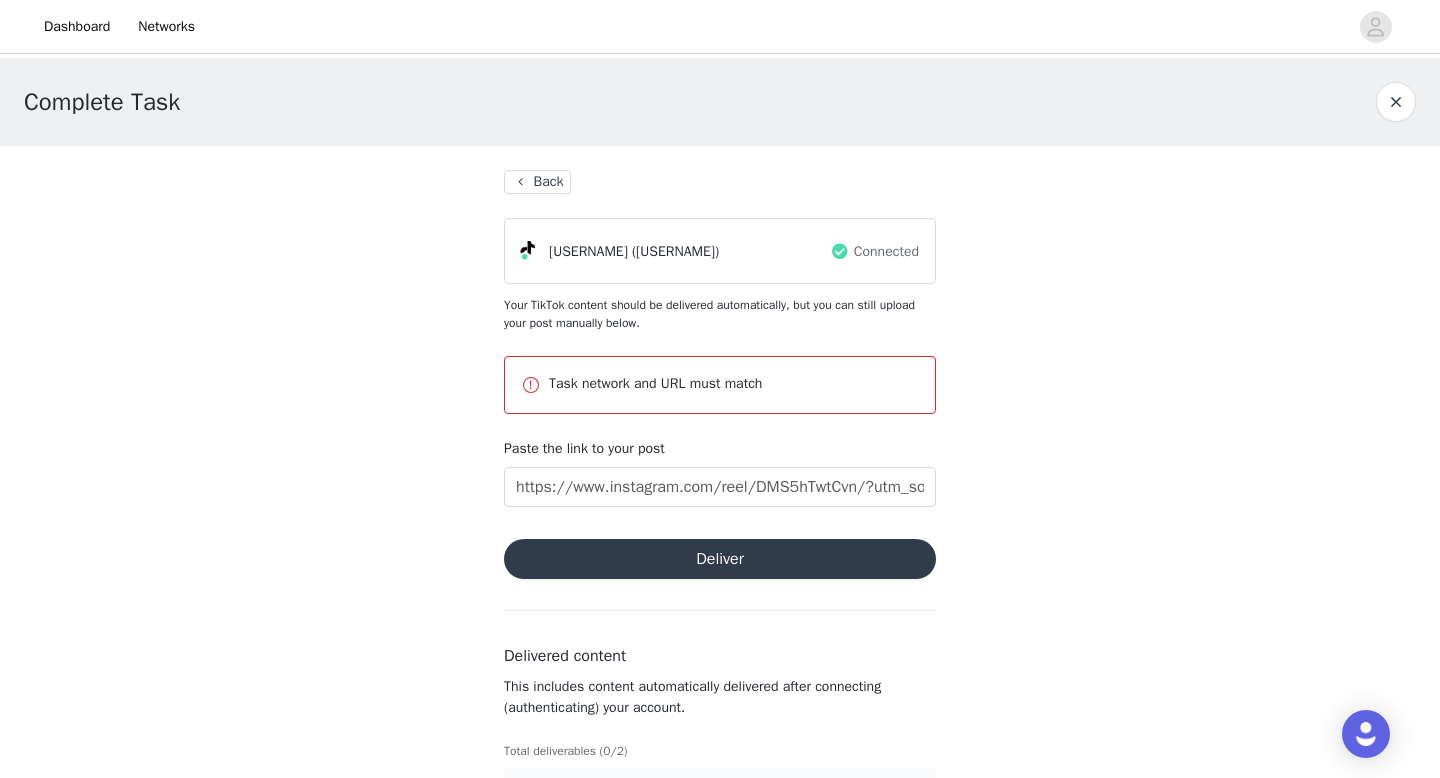 click on "Deliver" at bounding box center (720, 559) 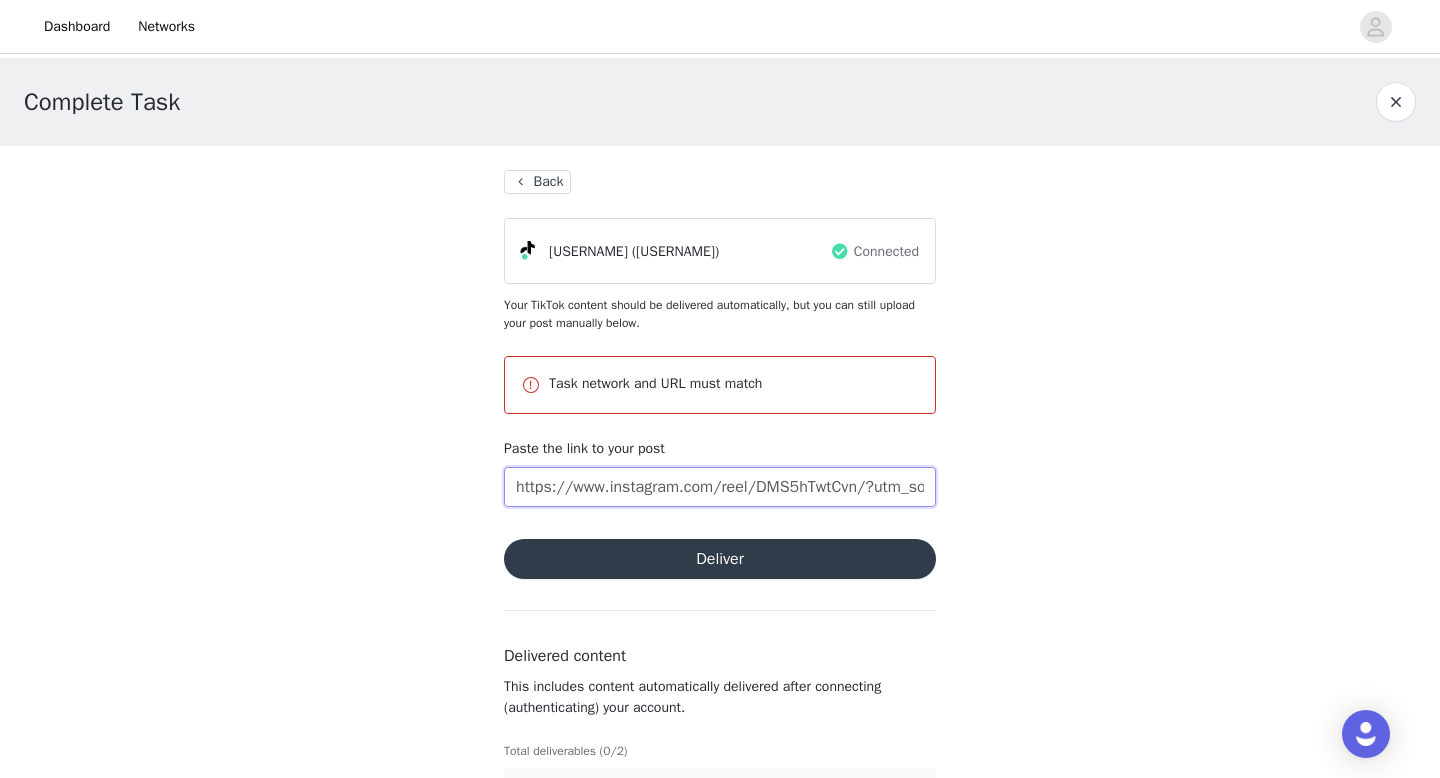 click on "https://www.instagram.com/reel/DMS5hTwtCvn/?utm_source=ig_web_copy_link&igsh=MzRlODBiNWFlZA==" at bounding box center (720, 487) 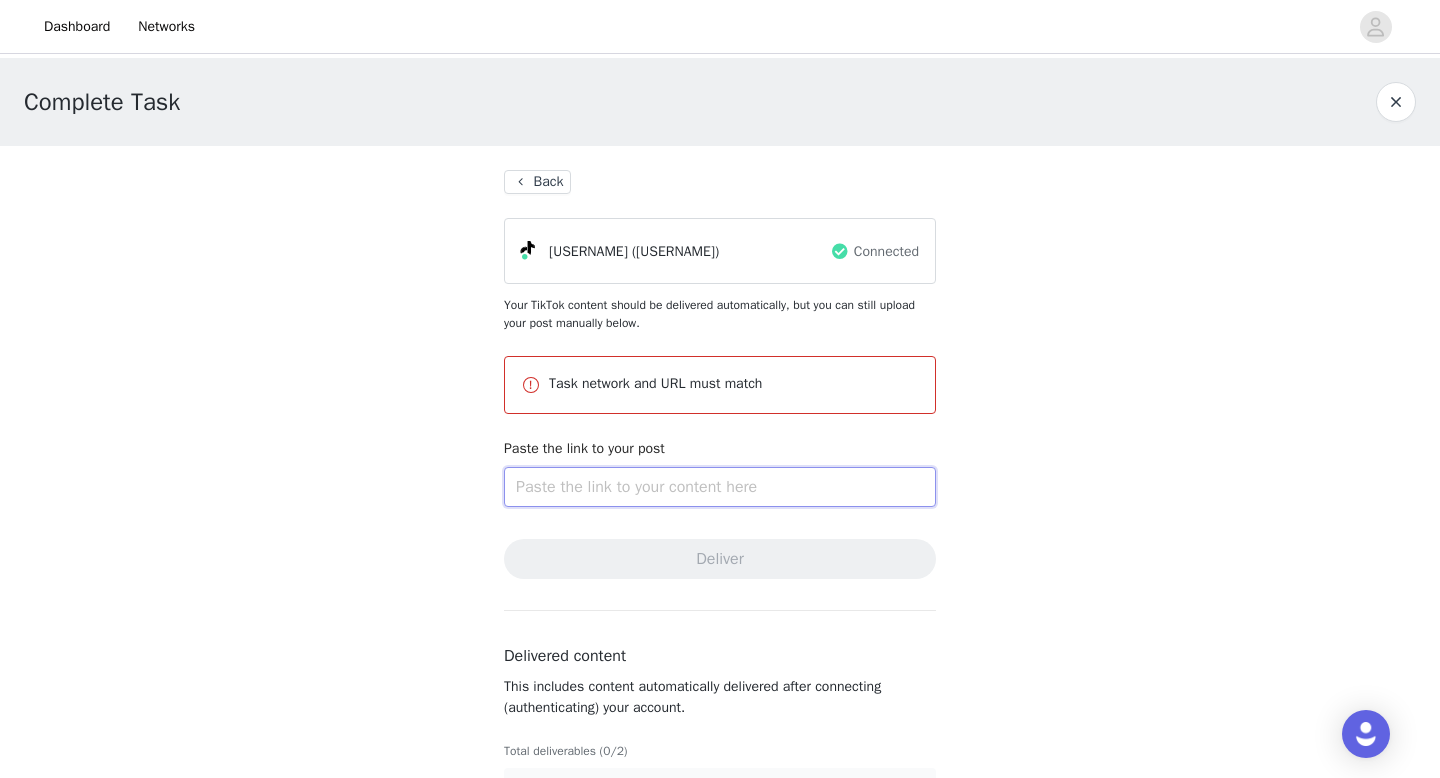 type 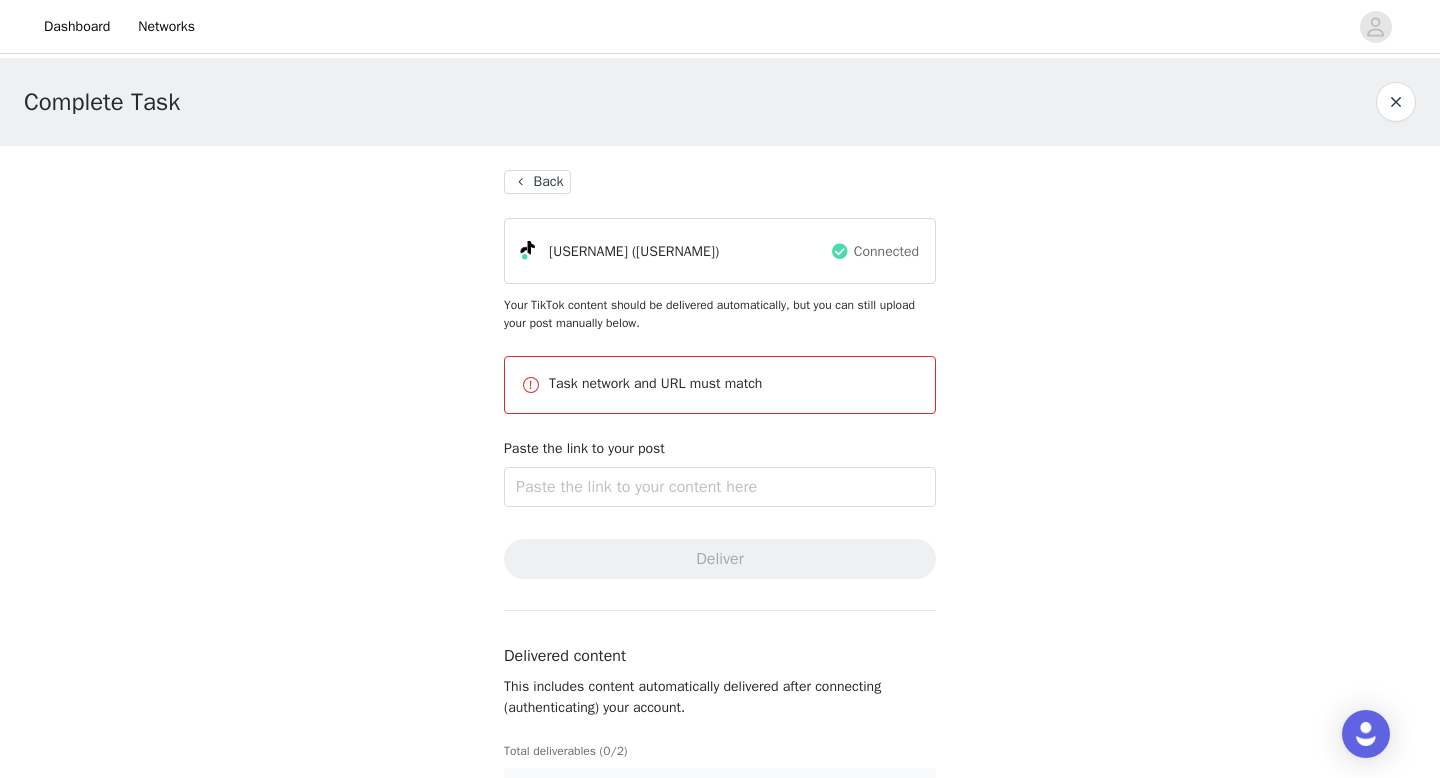 click on "Back" at bounding box center (537, 182) 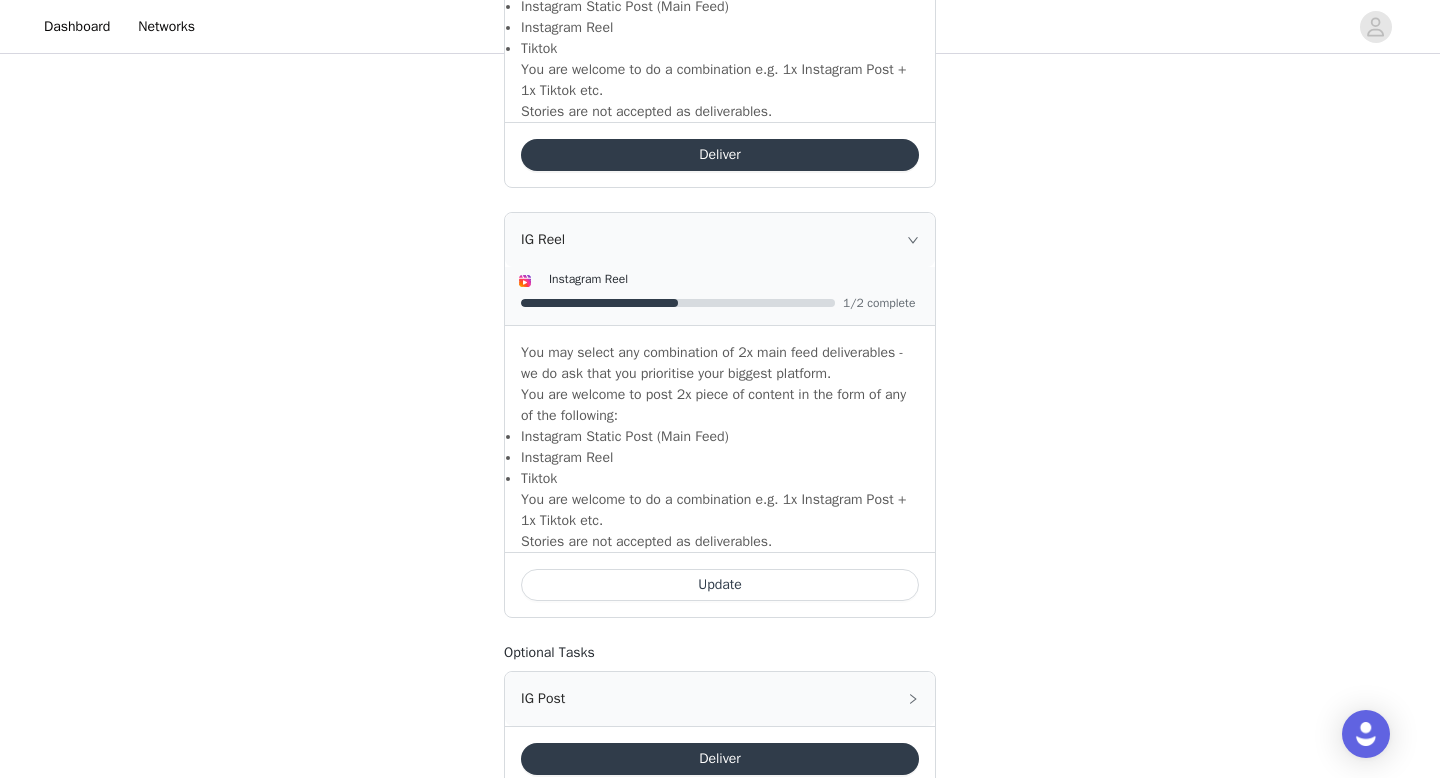 scroll, scrollTop: 1681, scrollLeft: 0, axis: vertical 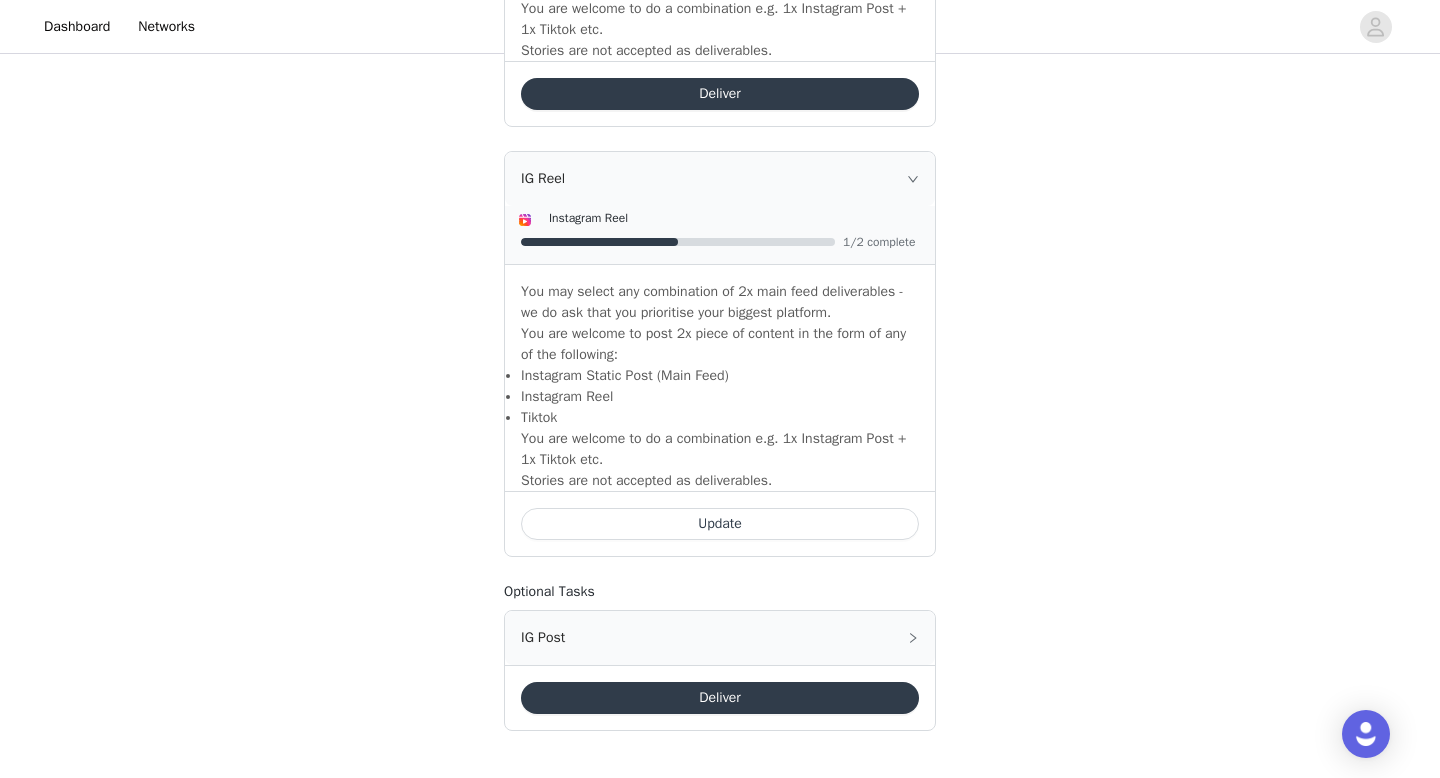 click on "Update" at bounding box center (720, 524) 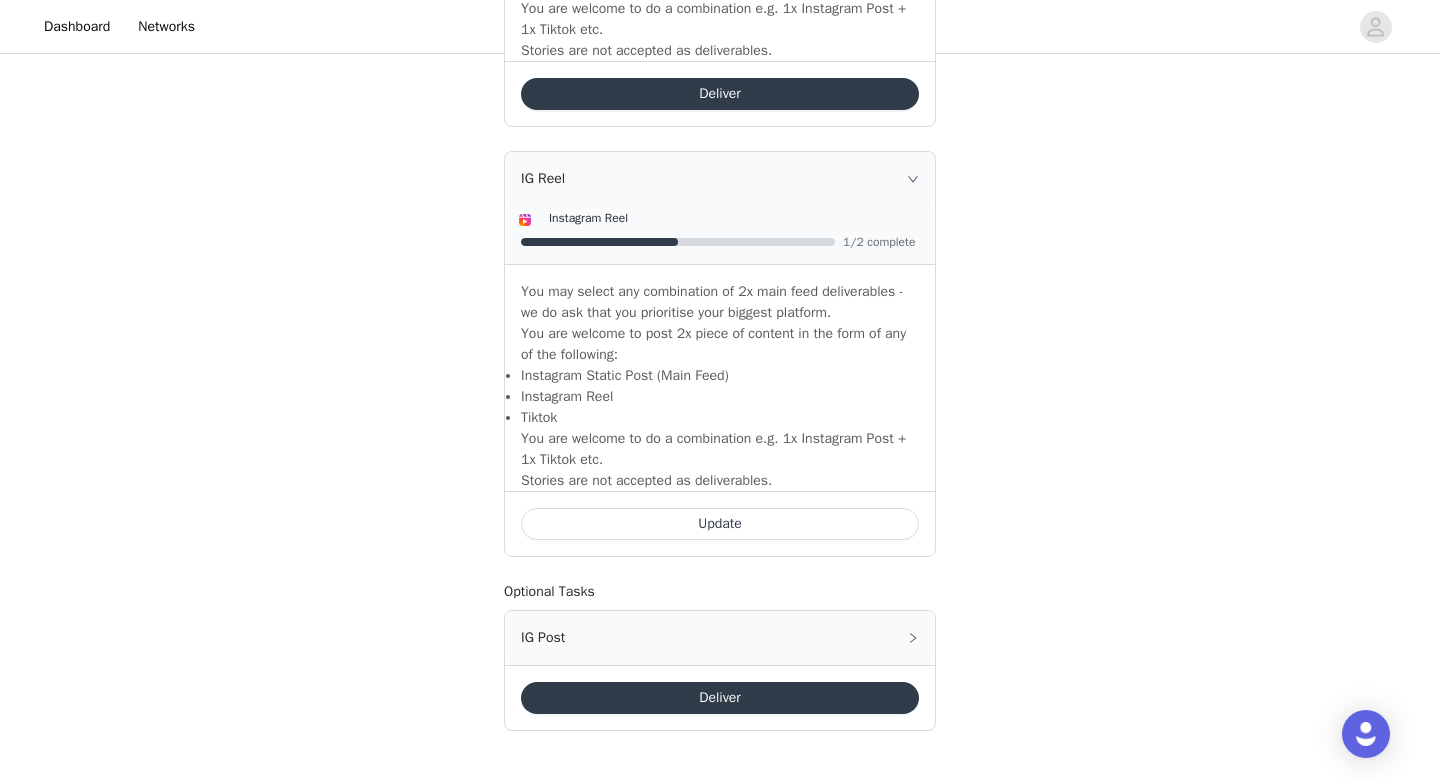 scroll, scrollTop: 0, scrollLeft: 0, axis: both 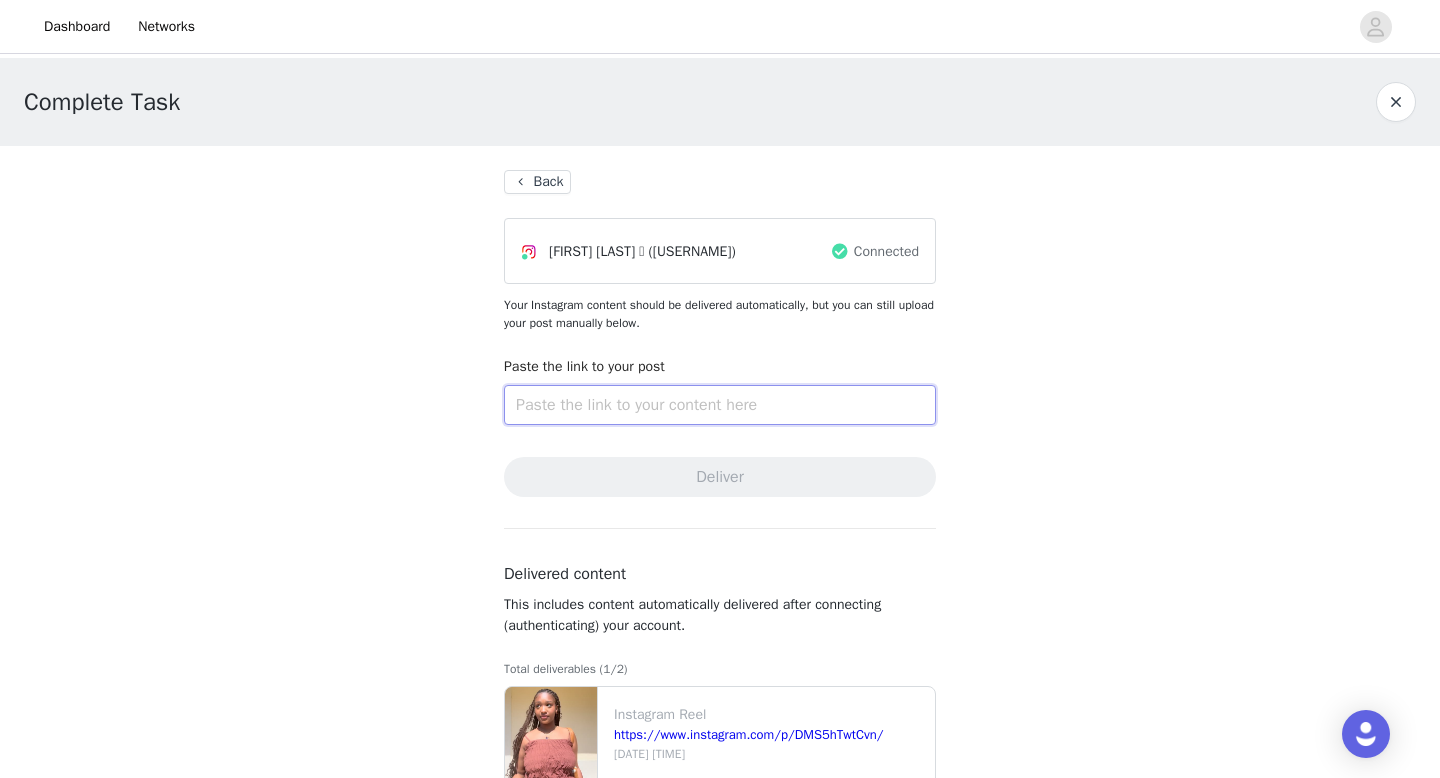 click at bounding box center (720, 405) 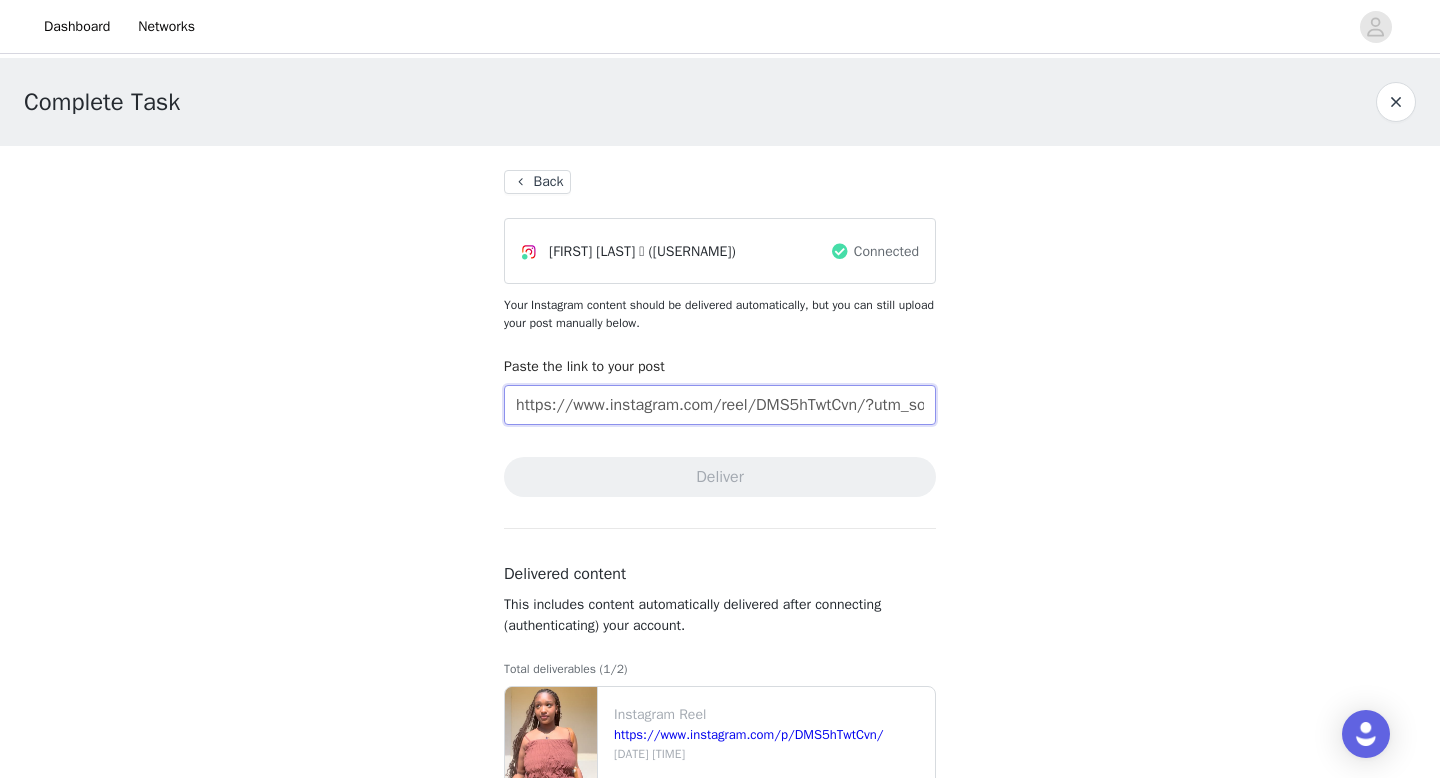 scroll, scrollTop: 0, scrollLeft: 372, axis: horizontal 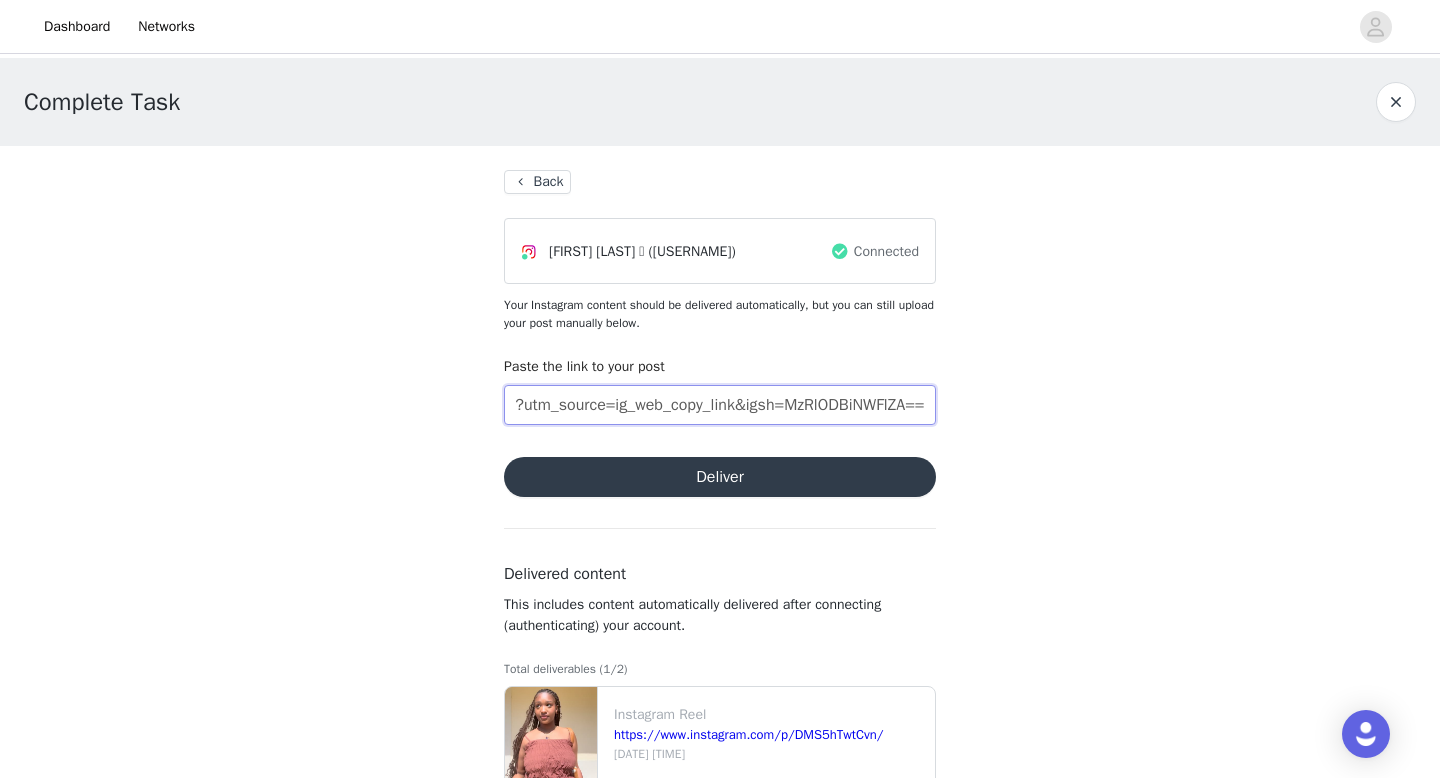 type on "https://www.instagram.com/reel/DMS5hTwtCvn/?utm_source=ig_web_copy_link&igsh=MzRlODBiNWFlZA==" 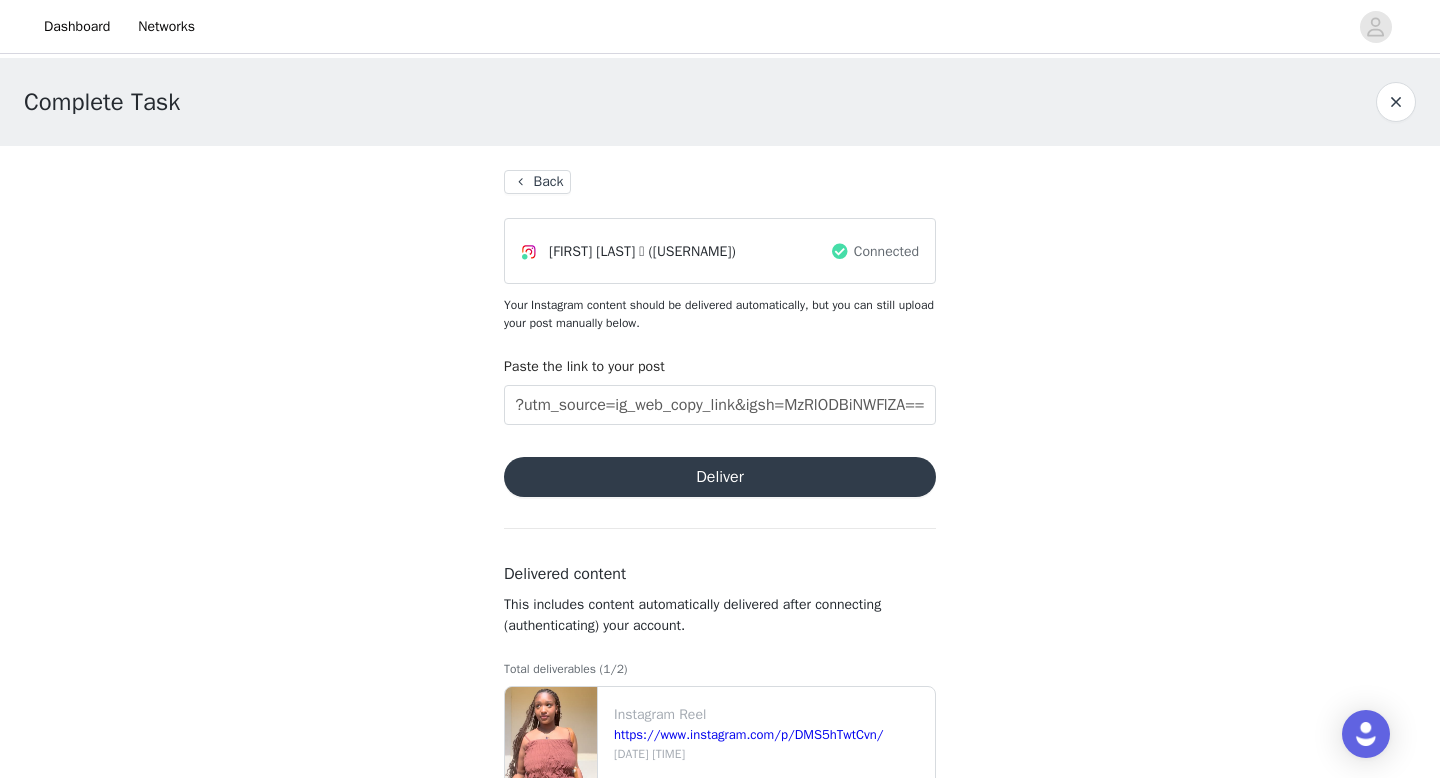 scroll, scrollTop: 0, scrollLeft: 0, axis: both 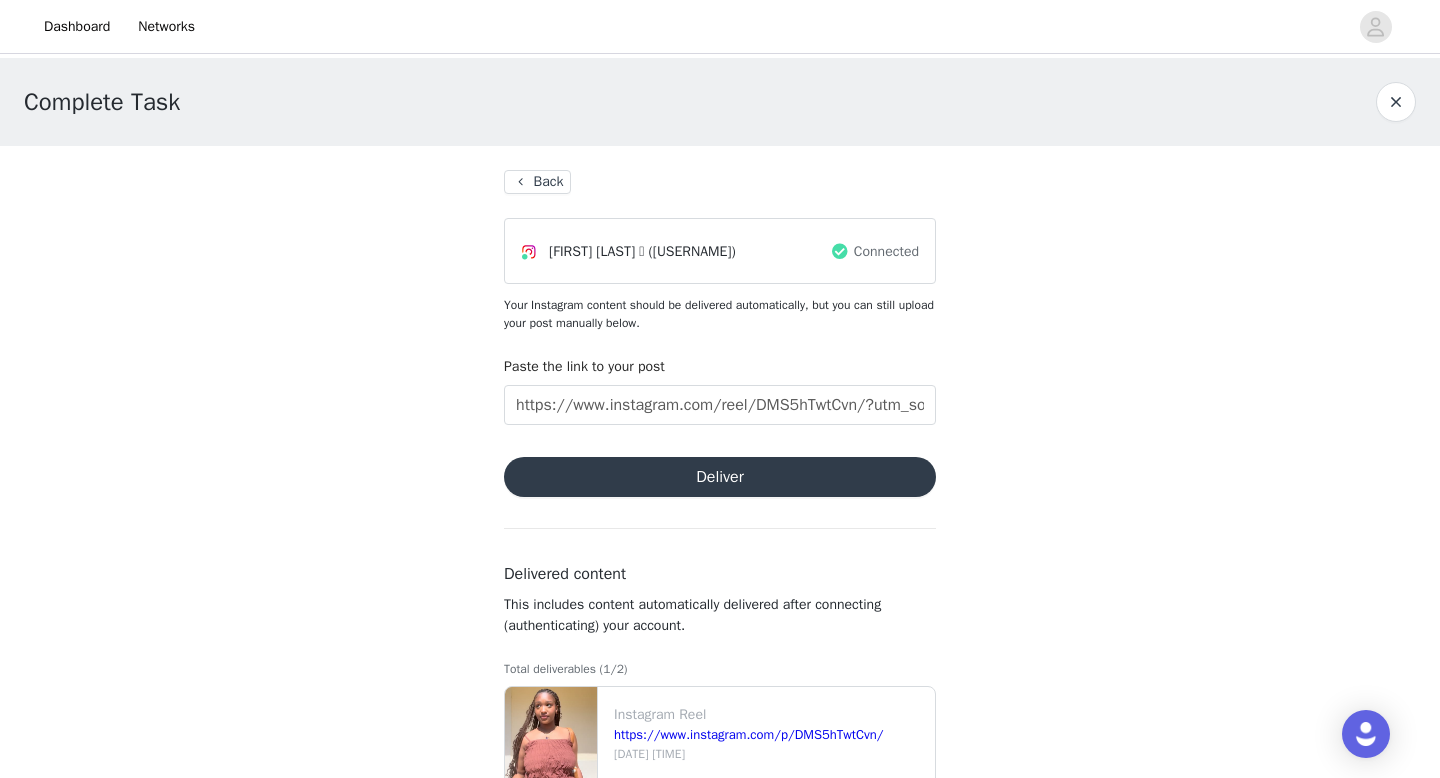 click on "Deliver" at bounding box center [720, 477] 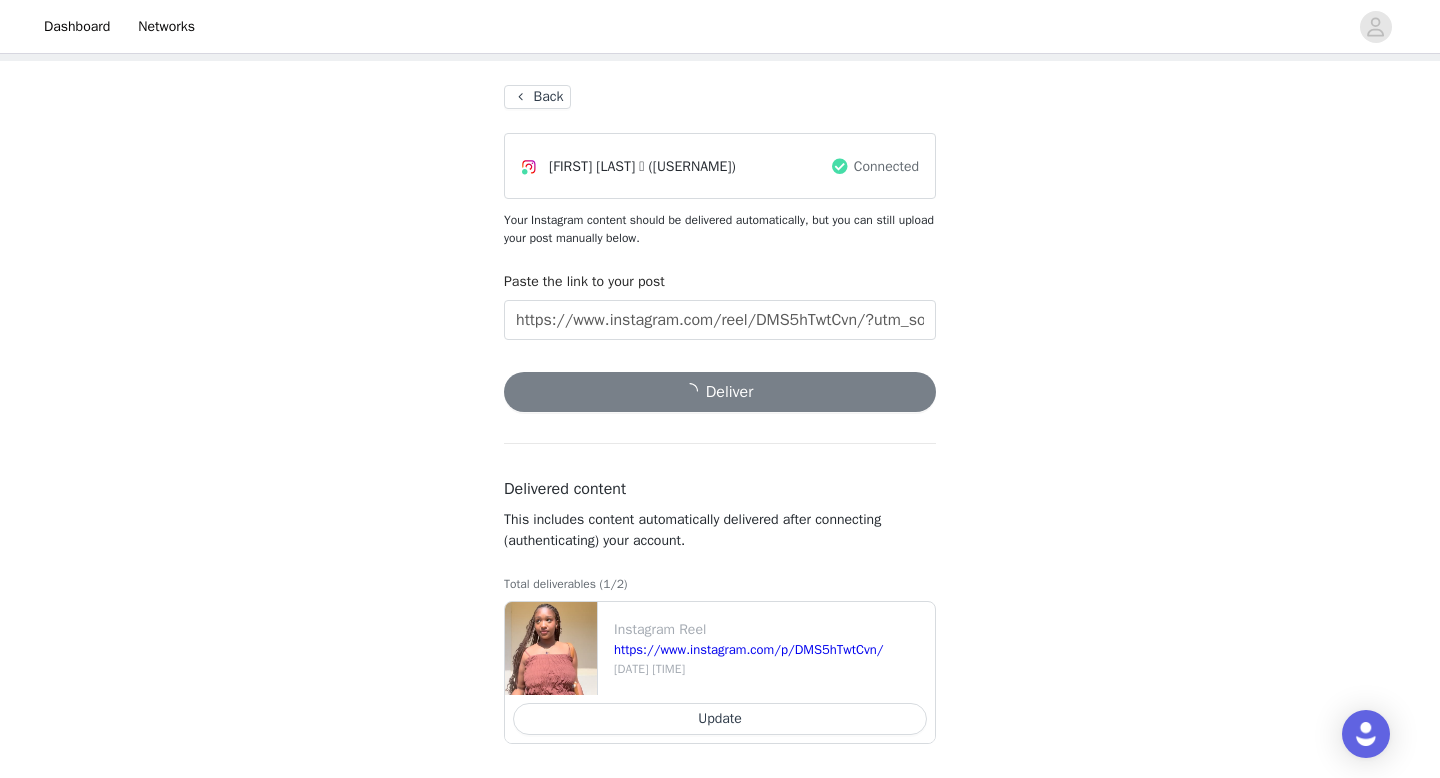 scroll, scrollTop: 91, scrollLeft: 0, axis: vertical 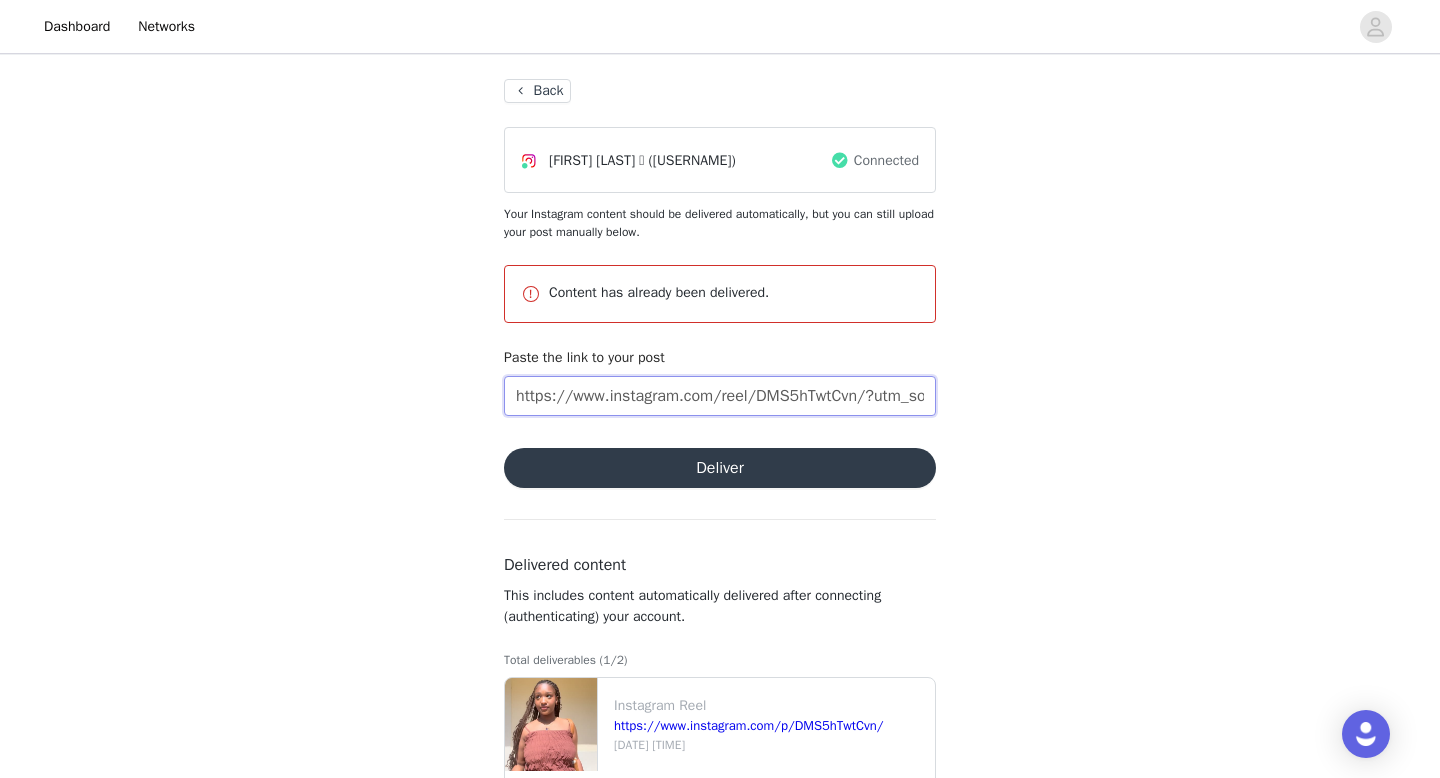 click on "https://www.instagram.com/reel/DMS5hTwtCvn/?utm_source=ig_web_copy_link&igsh=MzRlODBiNWFlZA==" at bounding box center (720, 396) 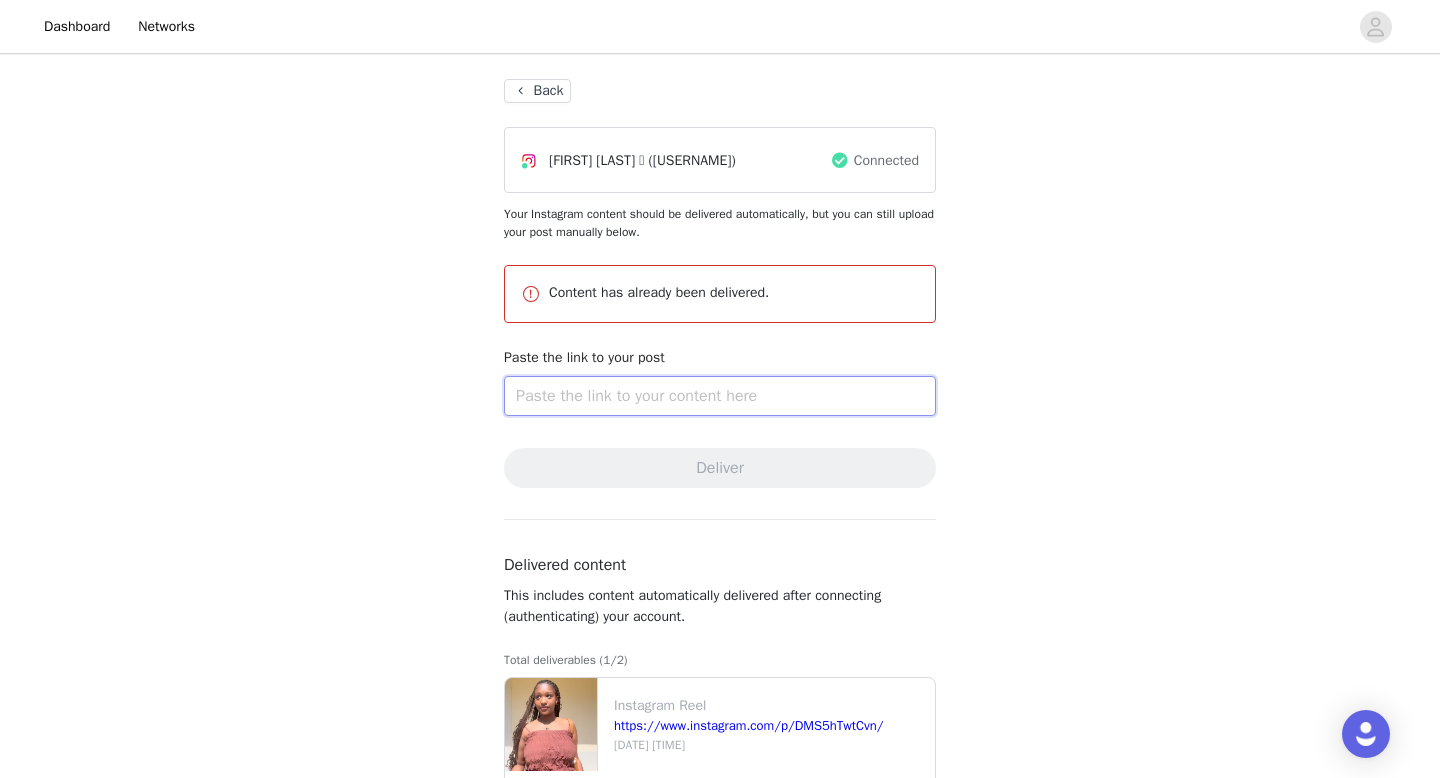 type 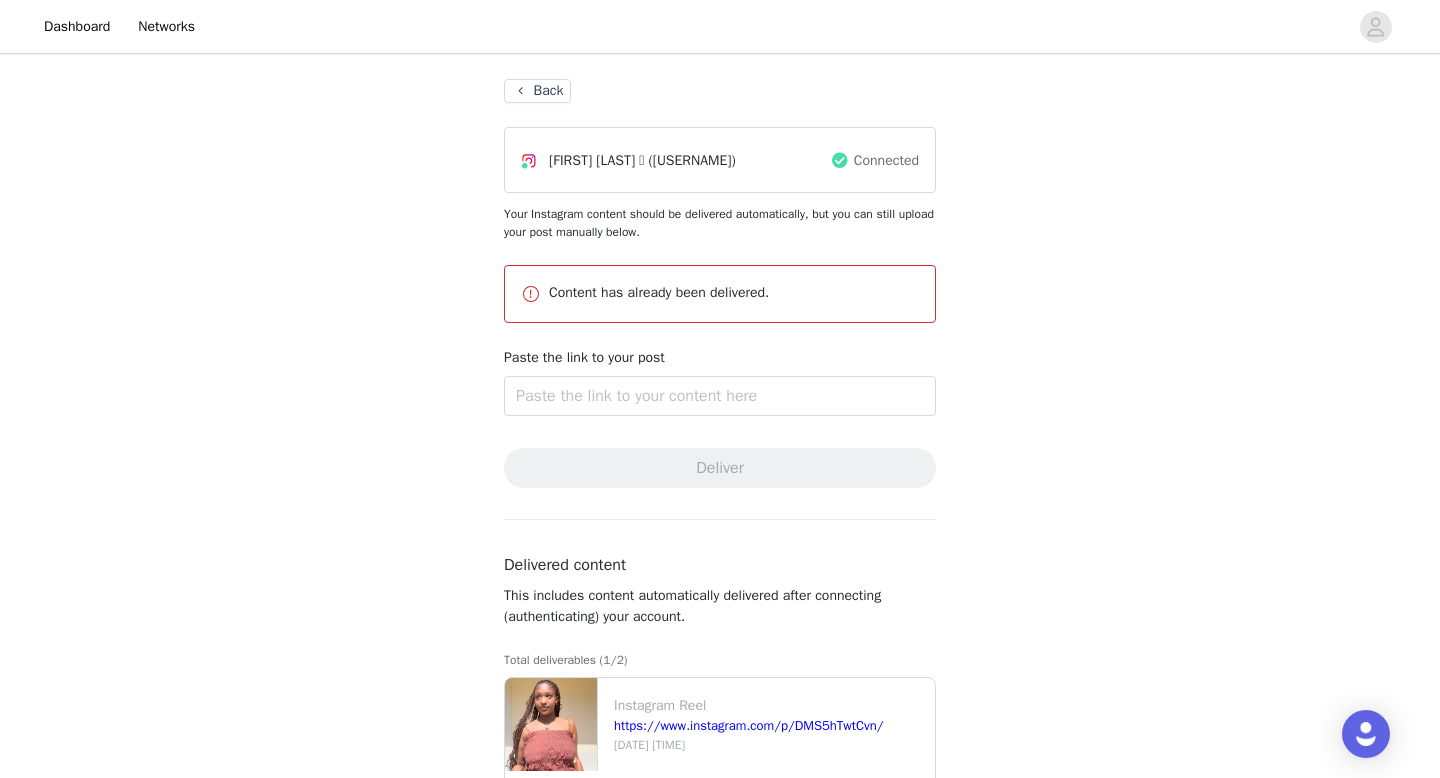 click on "Back" at bounding box center [537, 91] 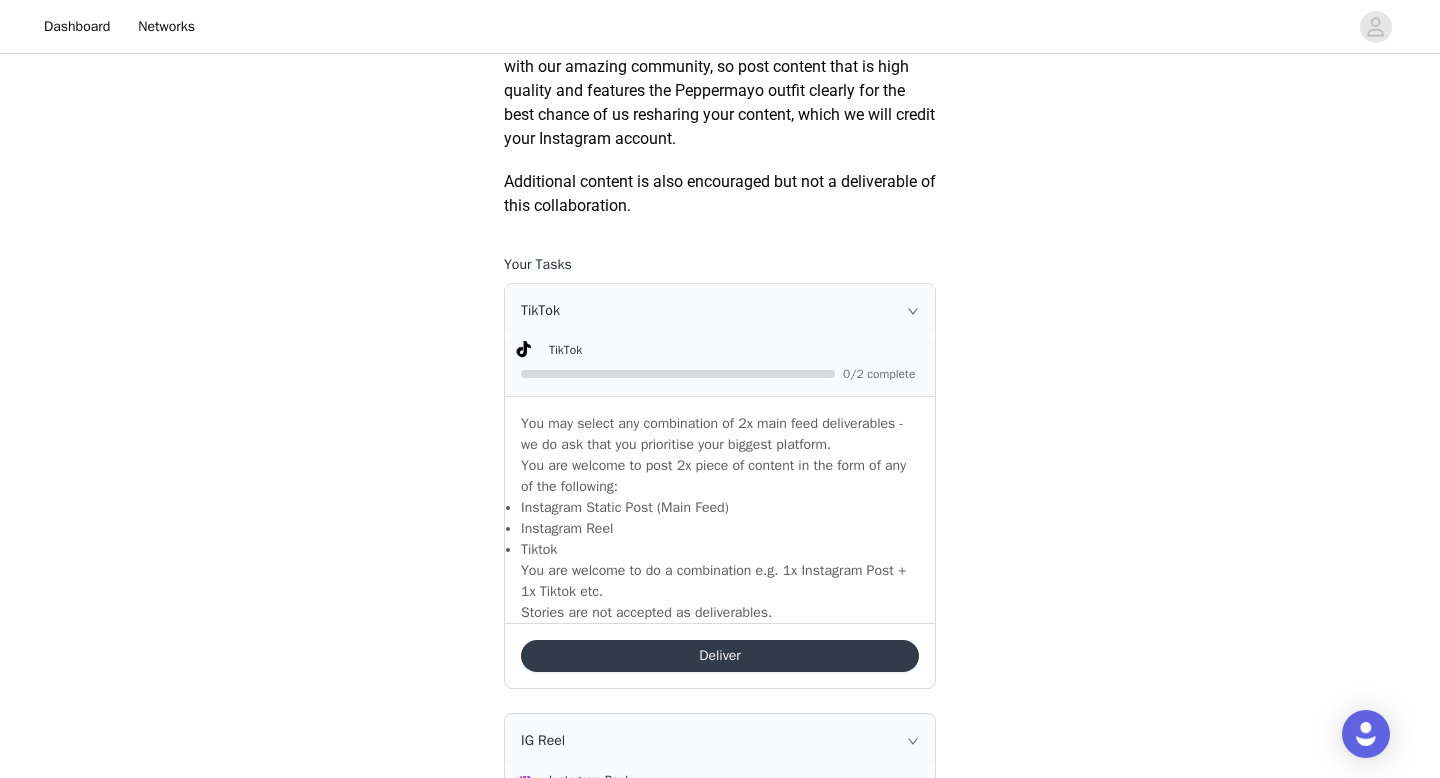 scroll, scrollTop: 1130, scrollLeft: 0, axis: vertical 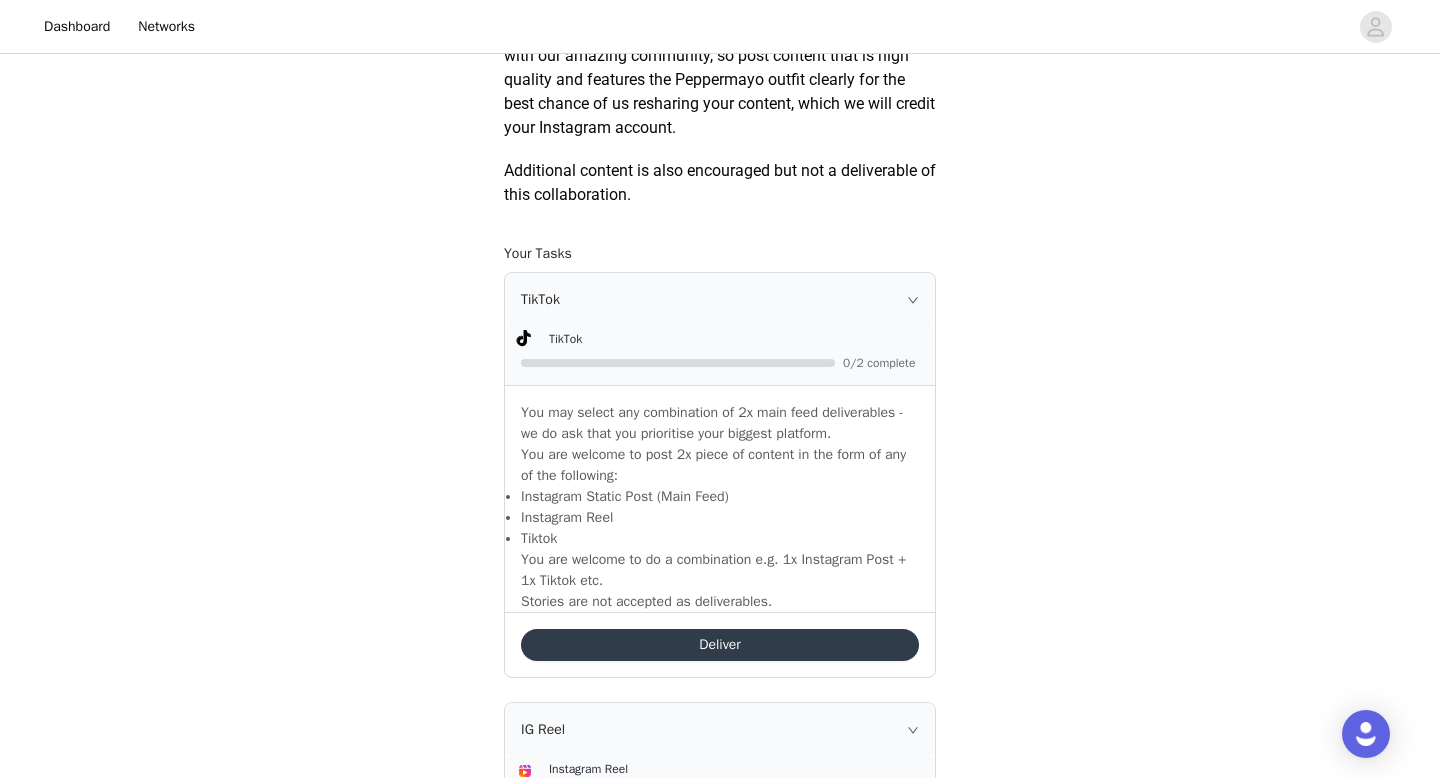 click on "Deliver" at bounding box center (720, 645) 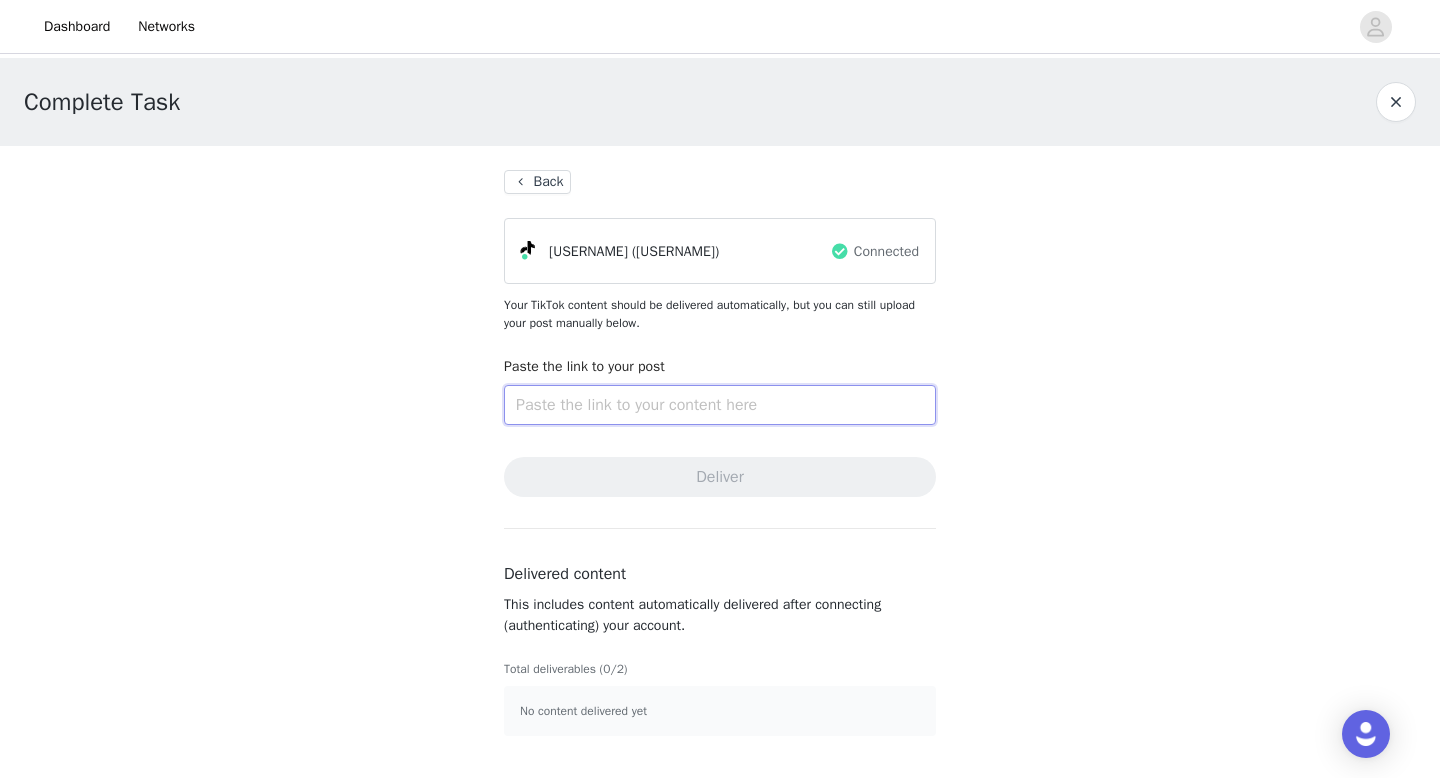 click at bounding box center [720, 405] 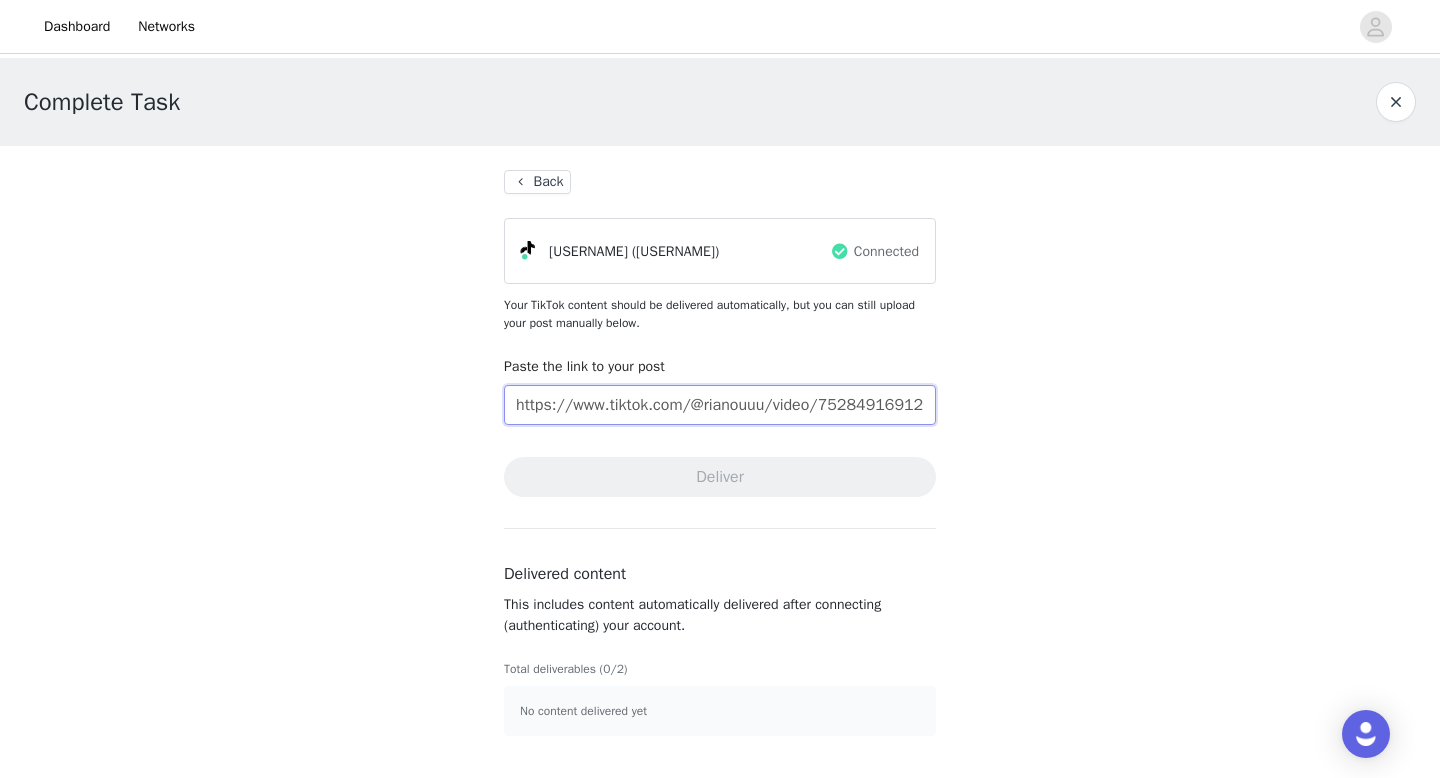 scroll, scrollTop: 0, scrollLeft: 74, axis: horizontal 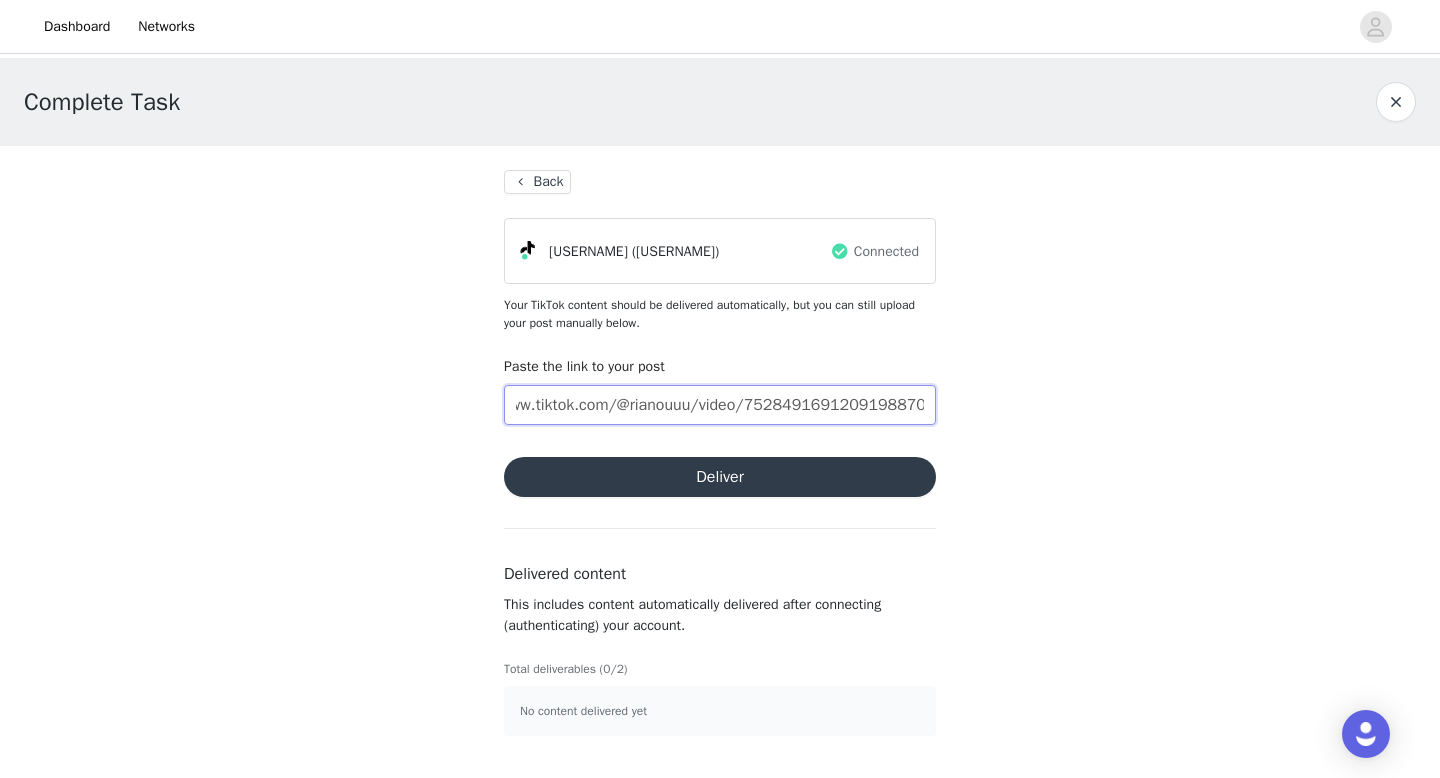 type on "https://www.tiktok.com/@rianouuu/video/7528491691209198870" 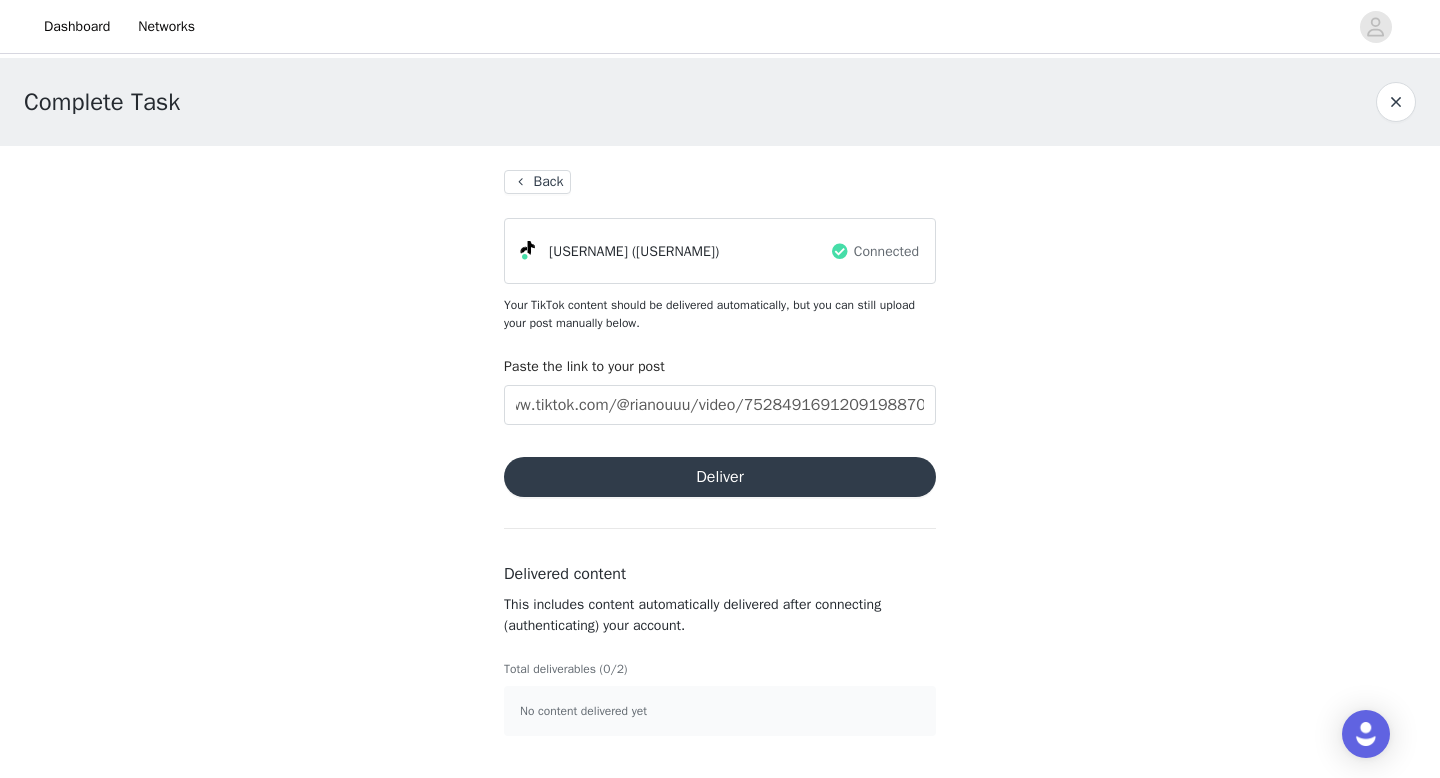 scroll, scrollTop: 0, scrollLeft: 0, axis: both 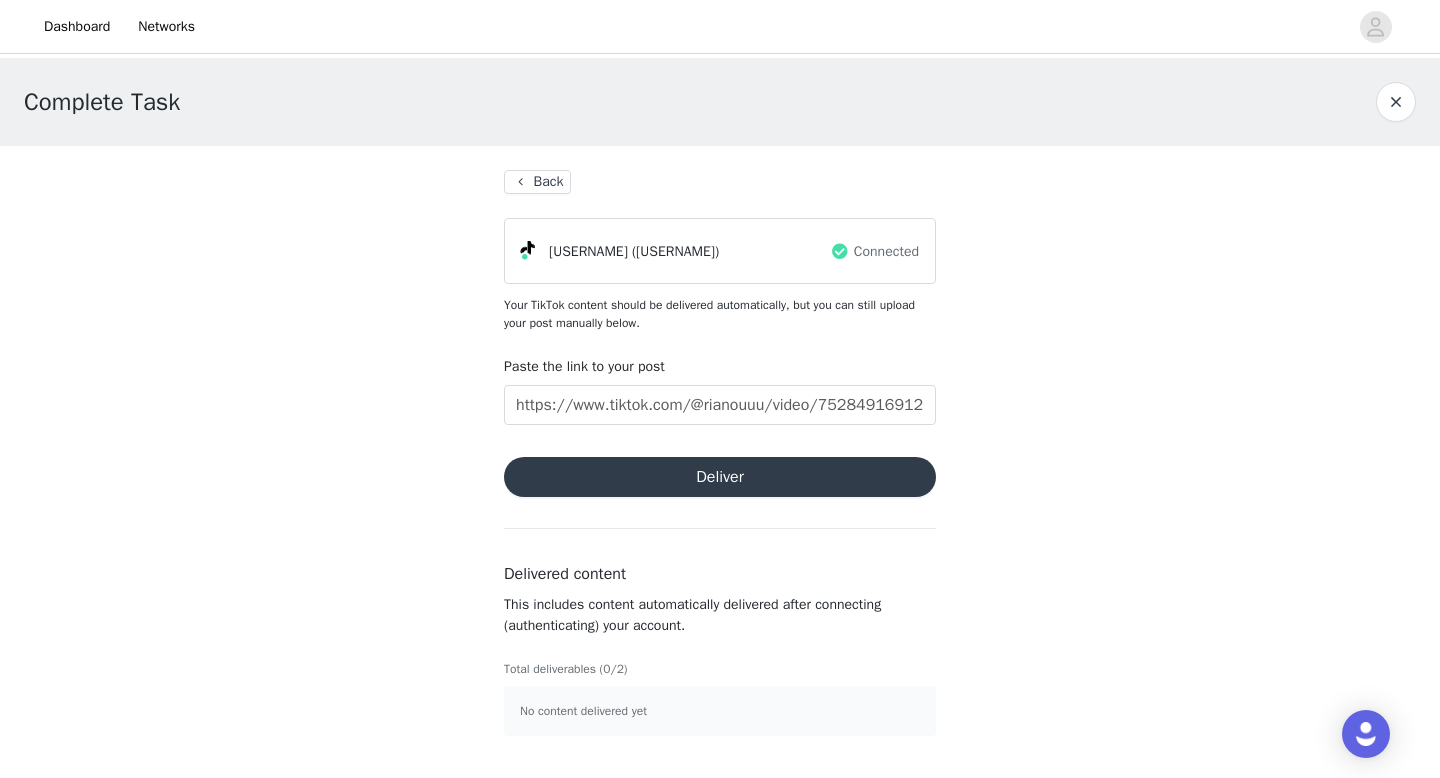 click on "Deliver" at bounding box center [720, 477] 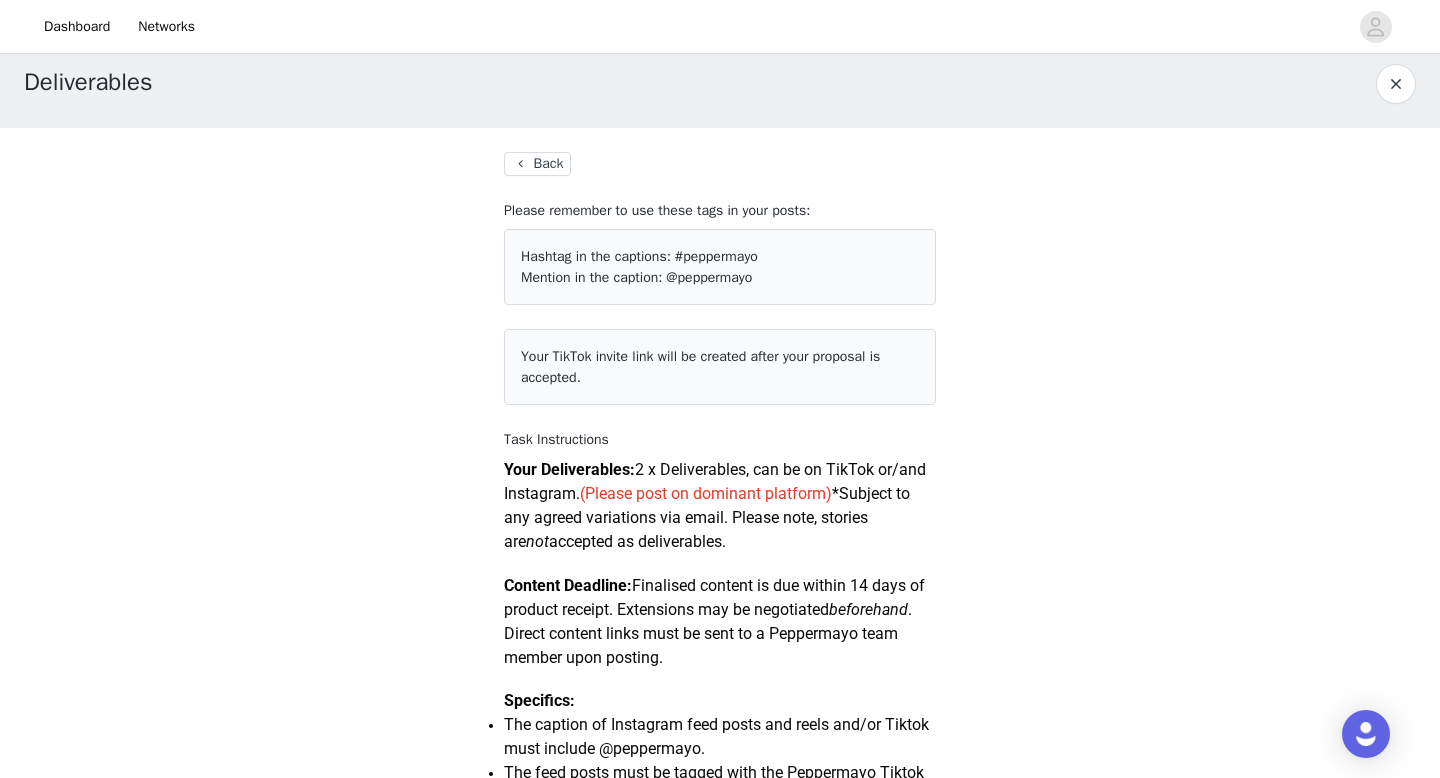 scroll, scrollTop: 0, scrollLeft: 0, axis: both 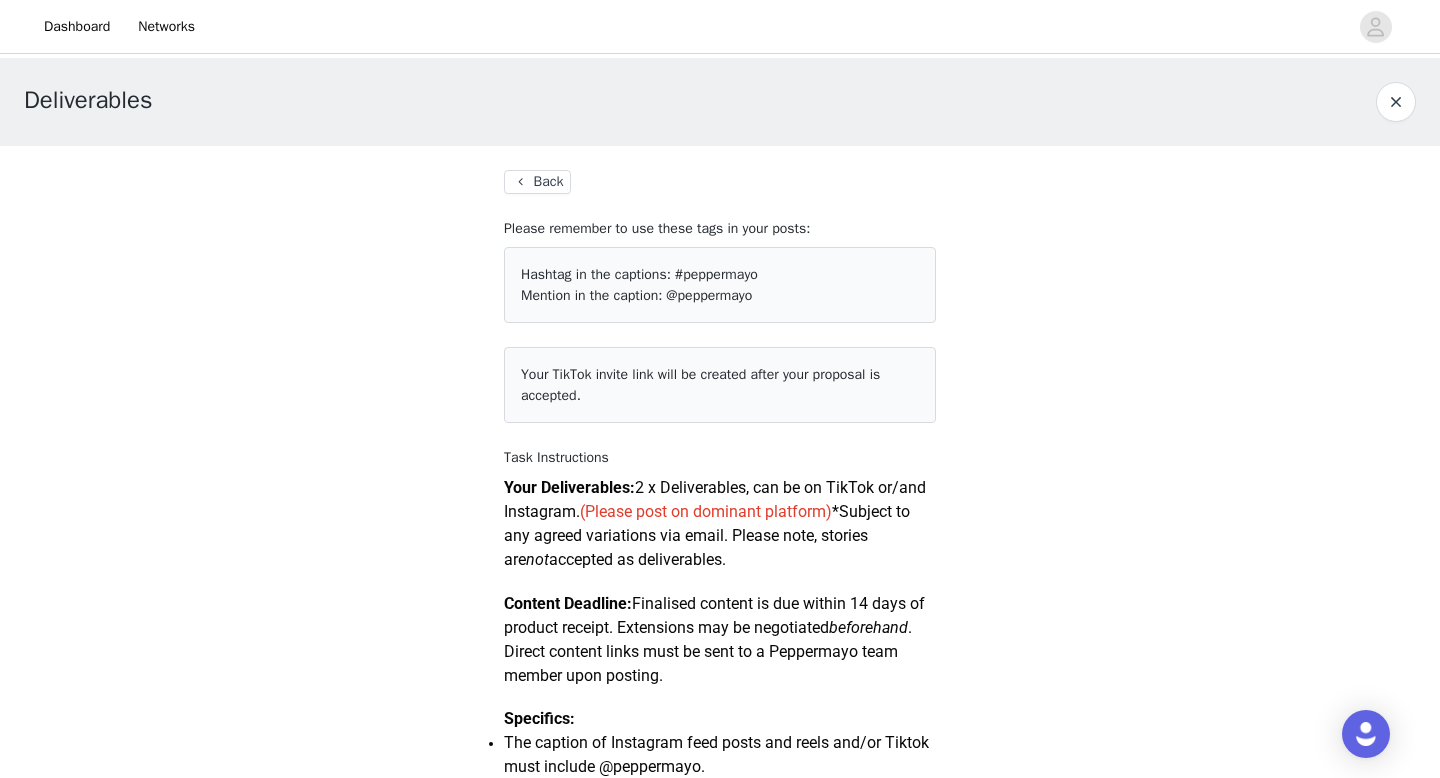 click on "Back" at bounding box center (537, 182) 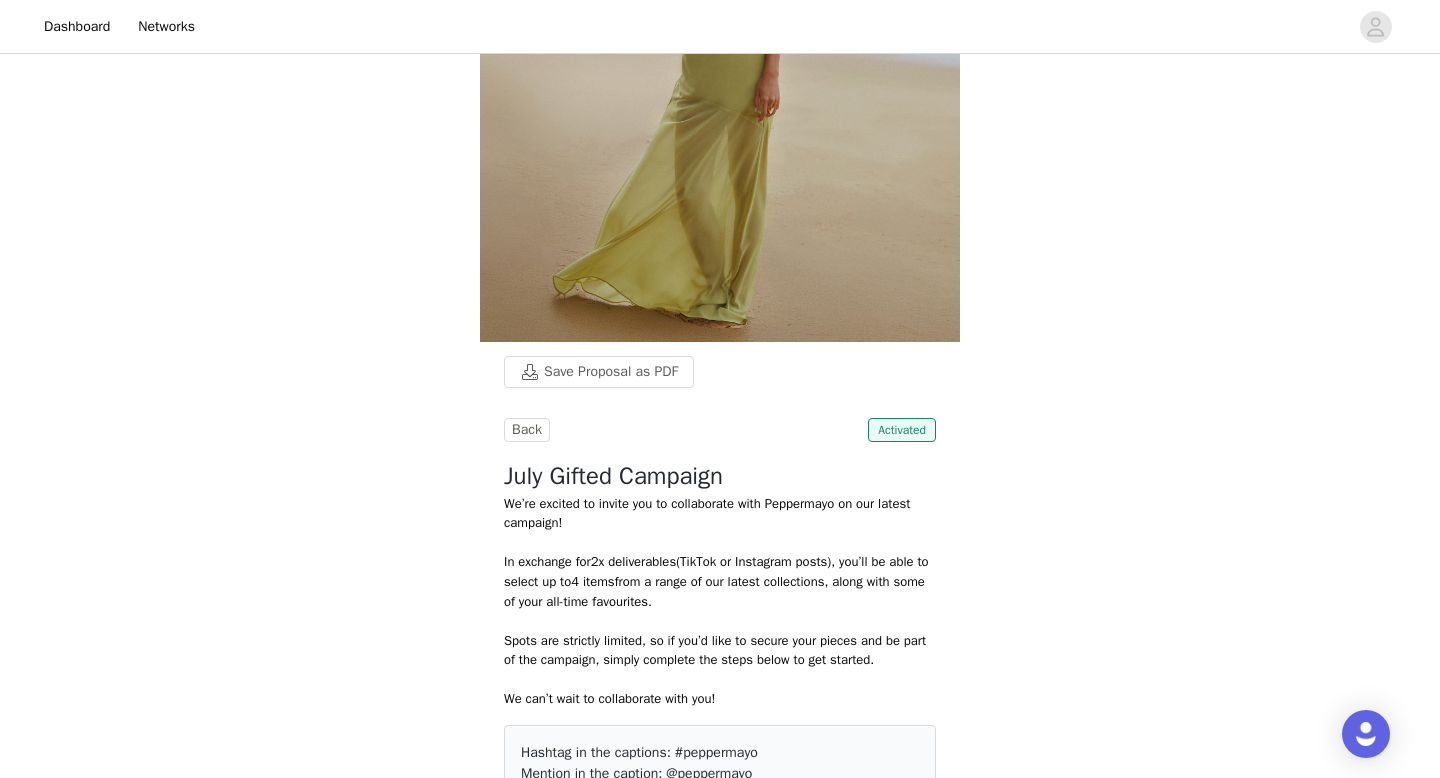 scroll, scrollTop: 175, scrollLeft: 0, axis: vertical 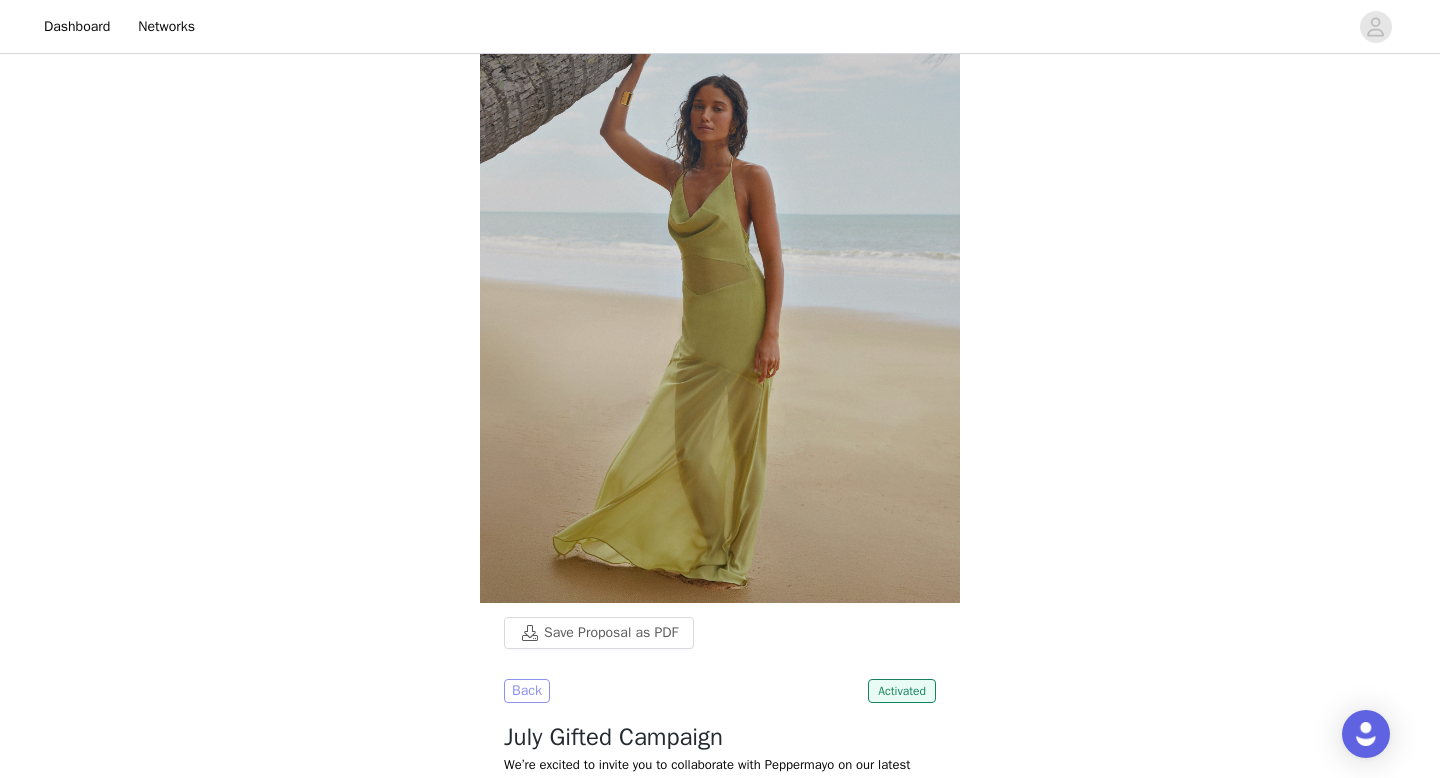 click on "Back" at bounding box center [527, 691] 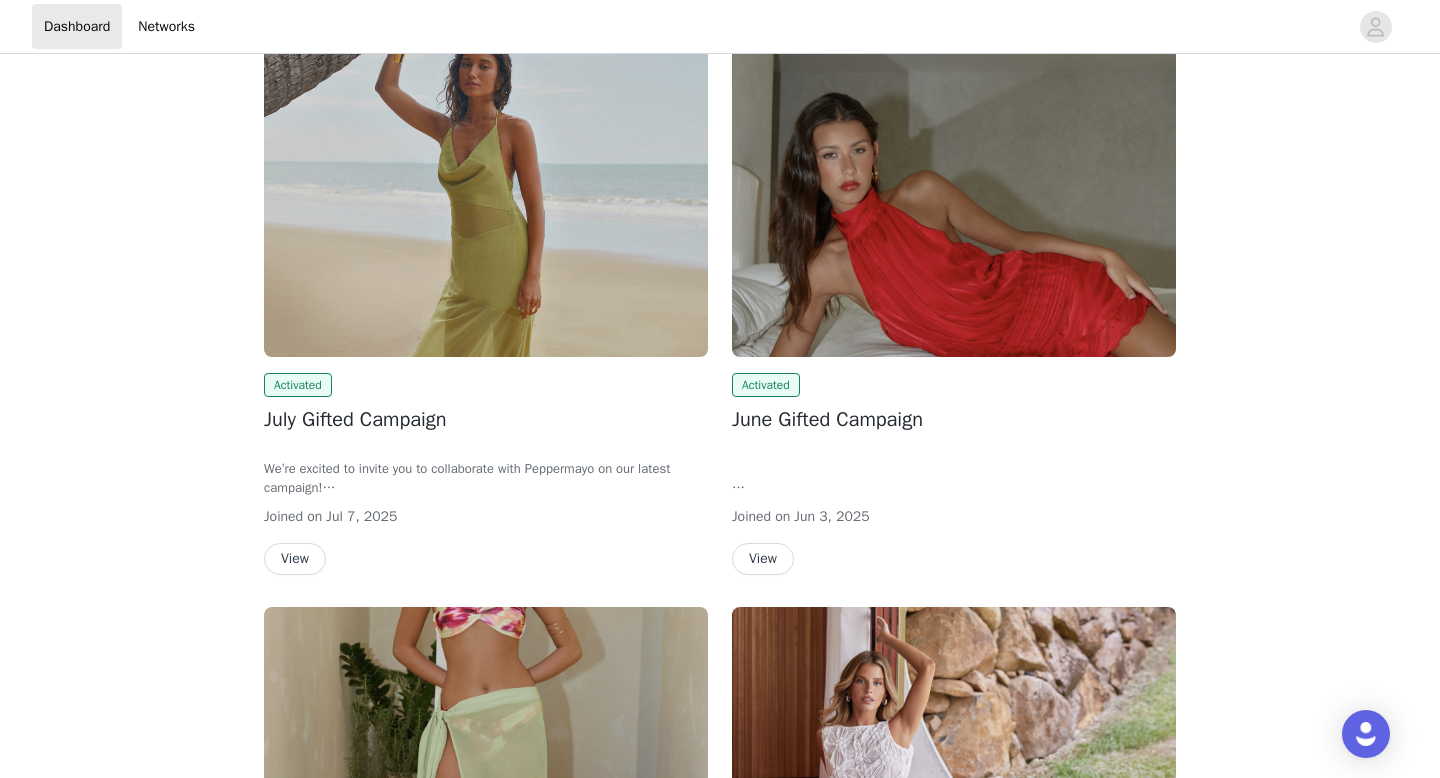 scroll, scrollTop: 136, scrollLeft: 0, axis: vertical 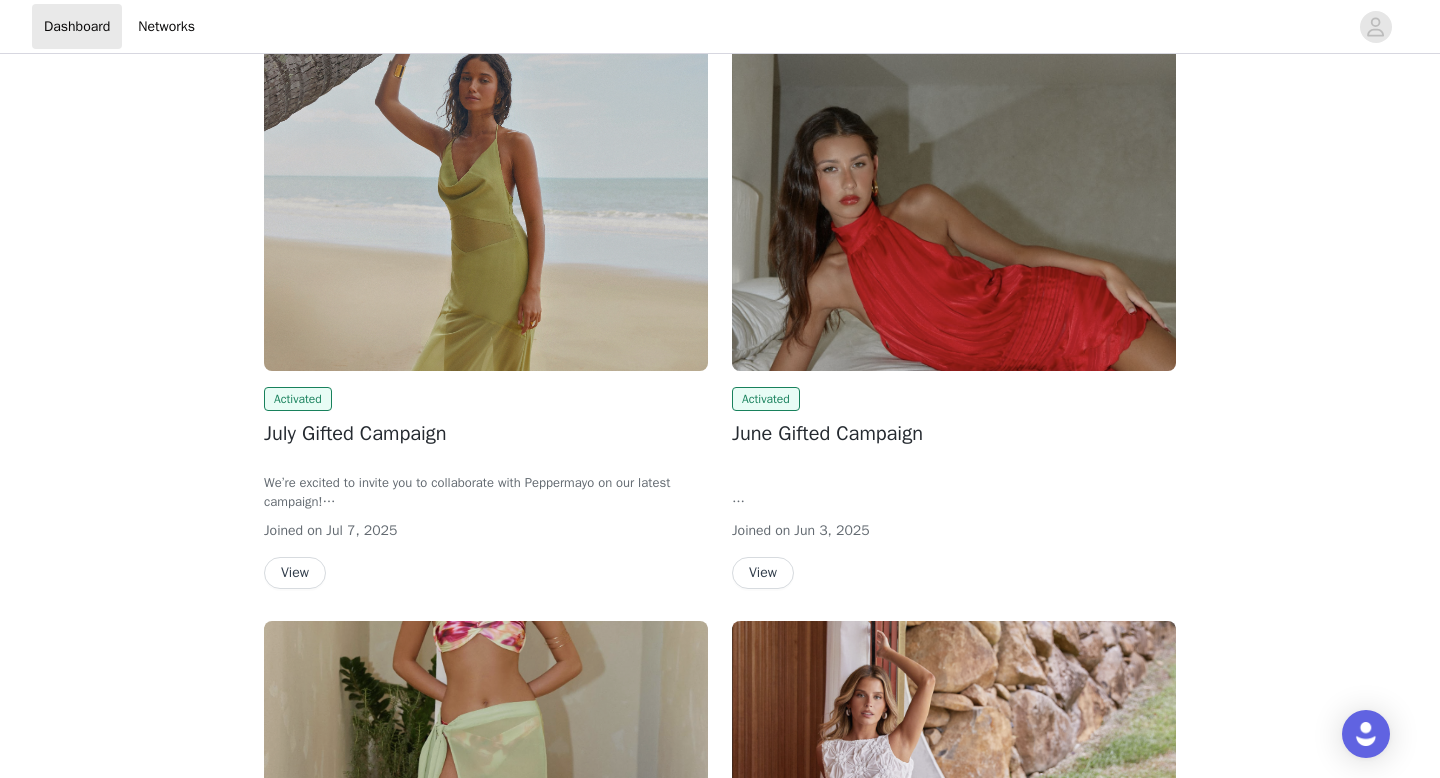 click at bounding box center [954, 204] 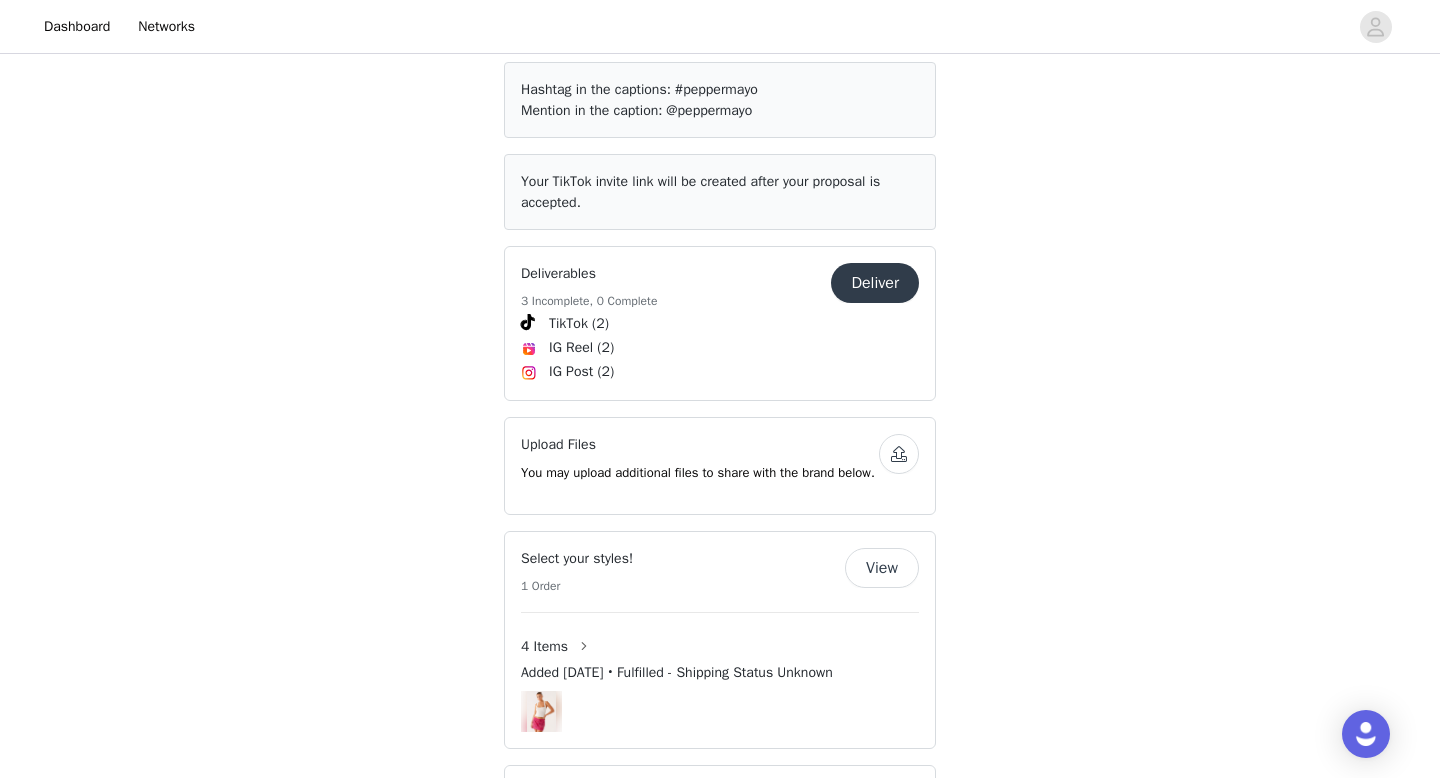 scroll, scrollTop: 1039, scrollLeft: 0, axis: vertical 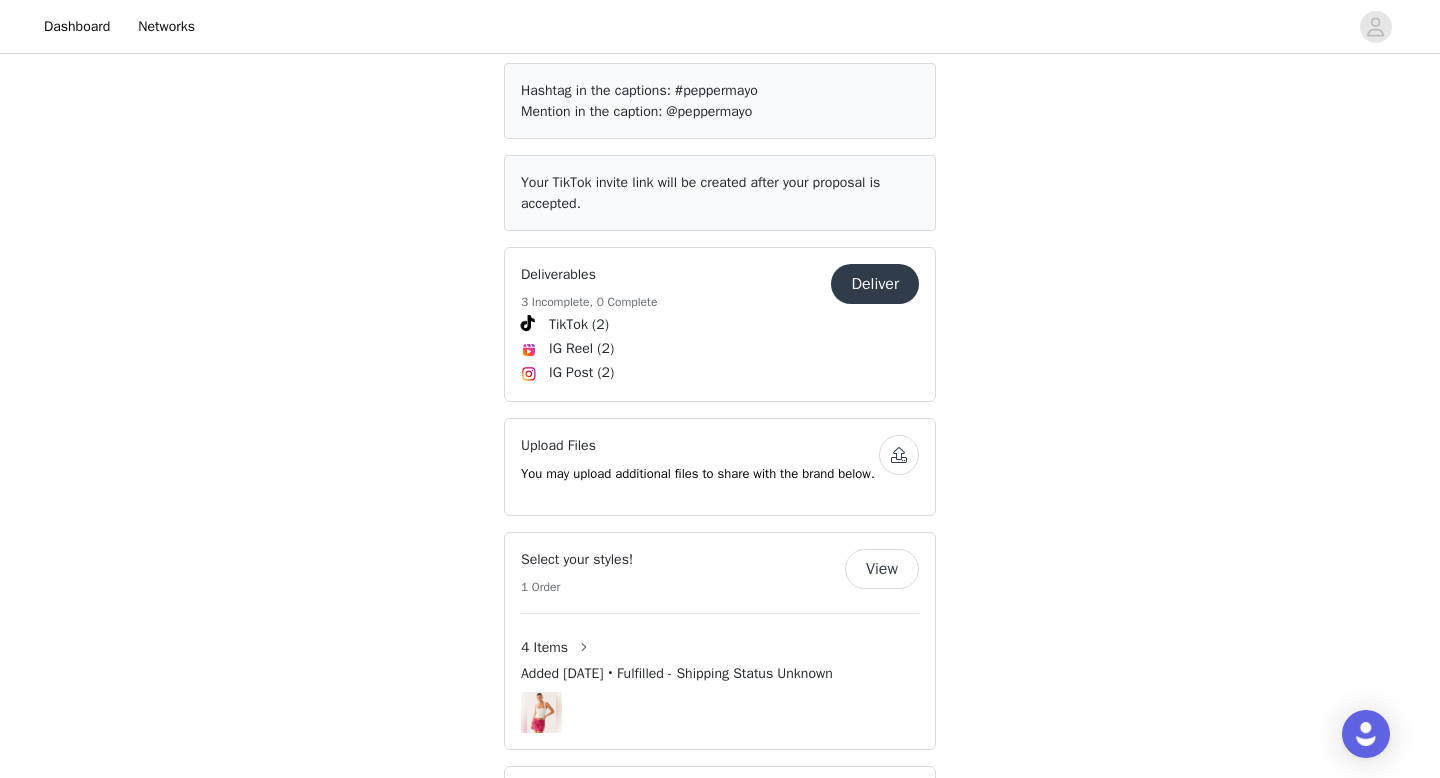 click on "Deliver" at bounding box center [875, 284] 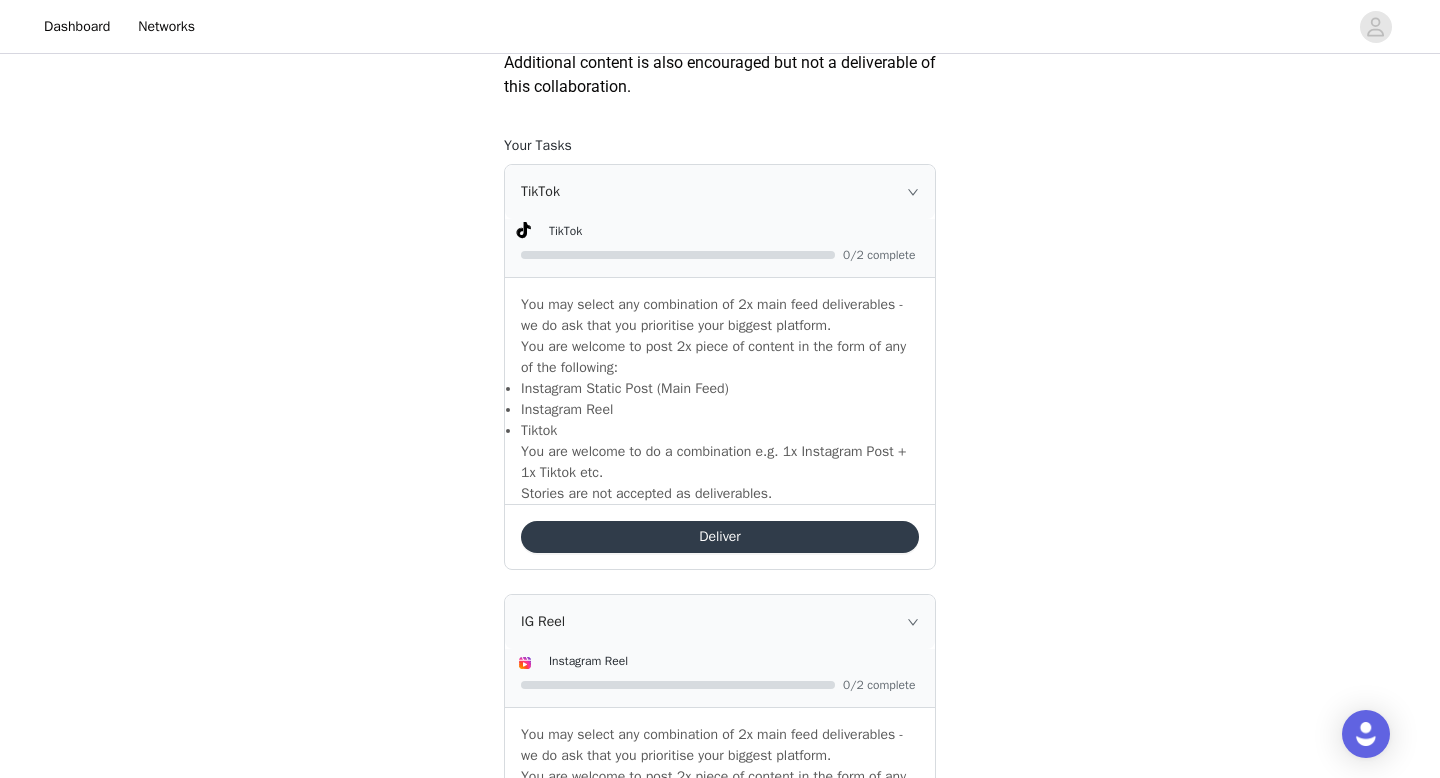 scroll, scrollTop: 1234, scrollLeft: 0, axis: vertical 